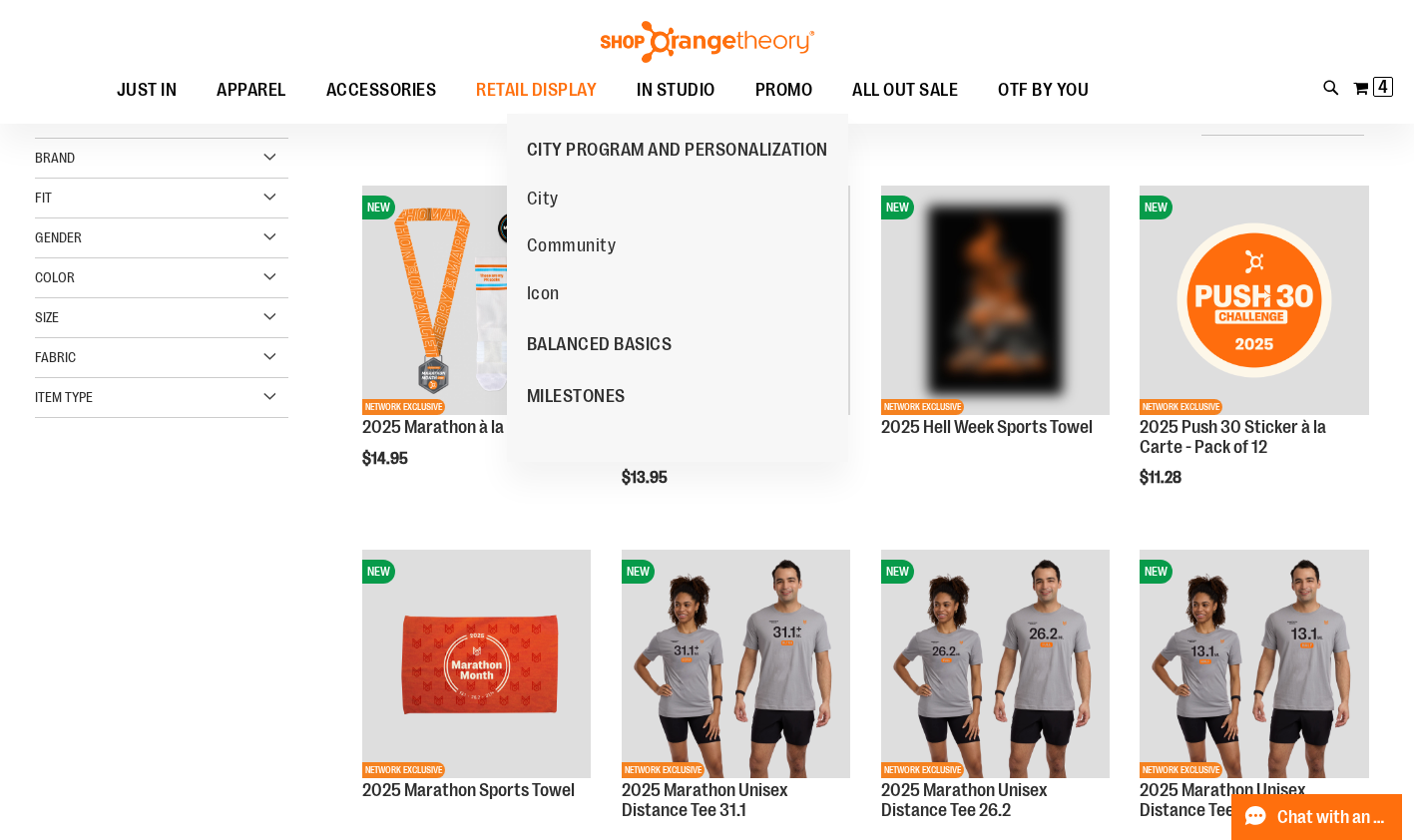 scroll, scrollTop: 299, scrollLeft: 0, axis: vertical 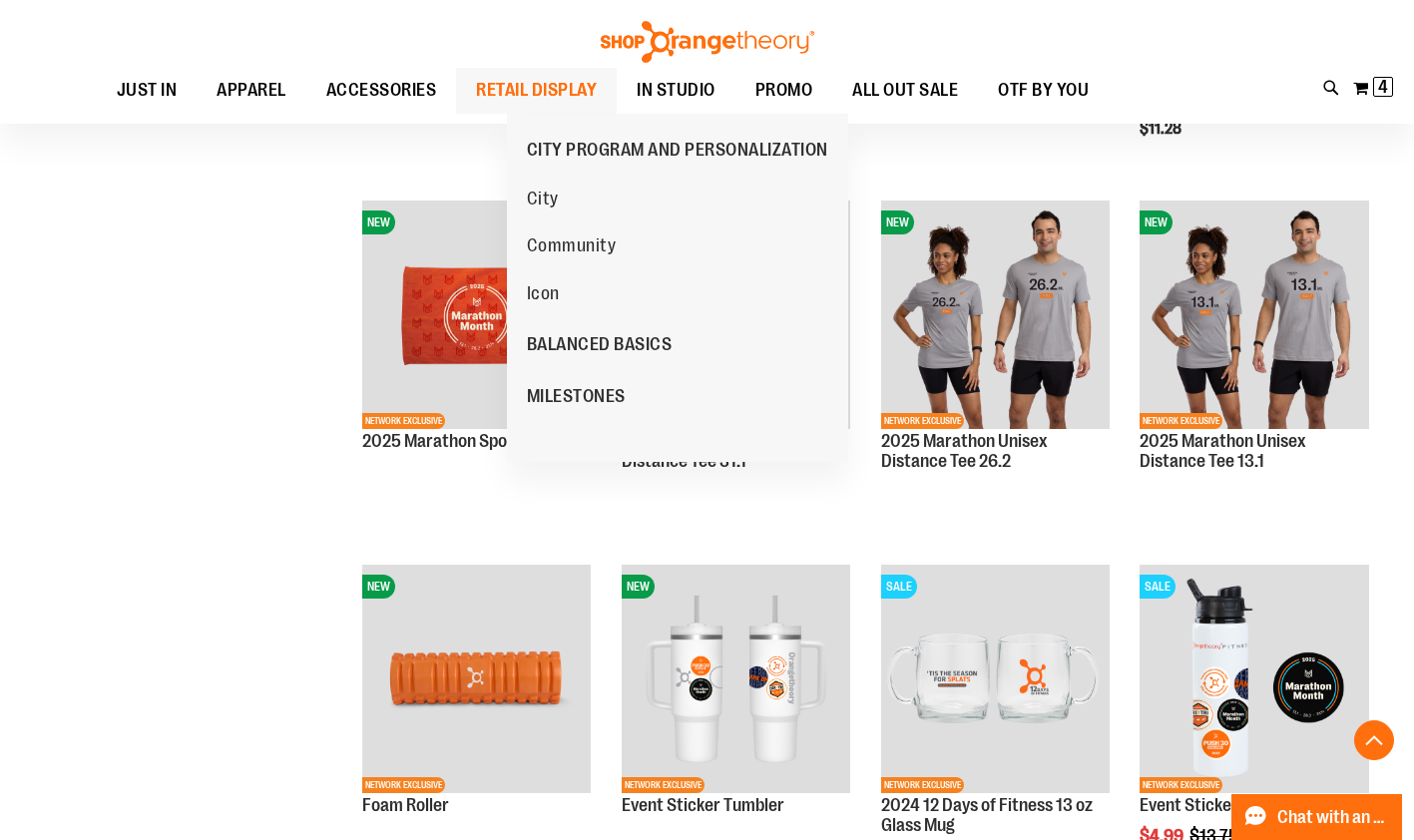 click on "RETAIL DISPLAY" at bounding box center (536, 90) 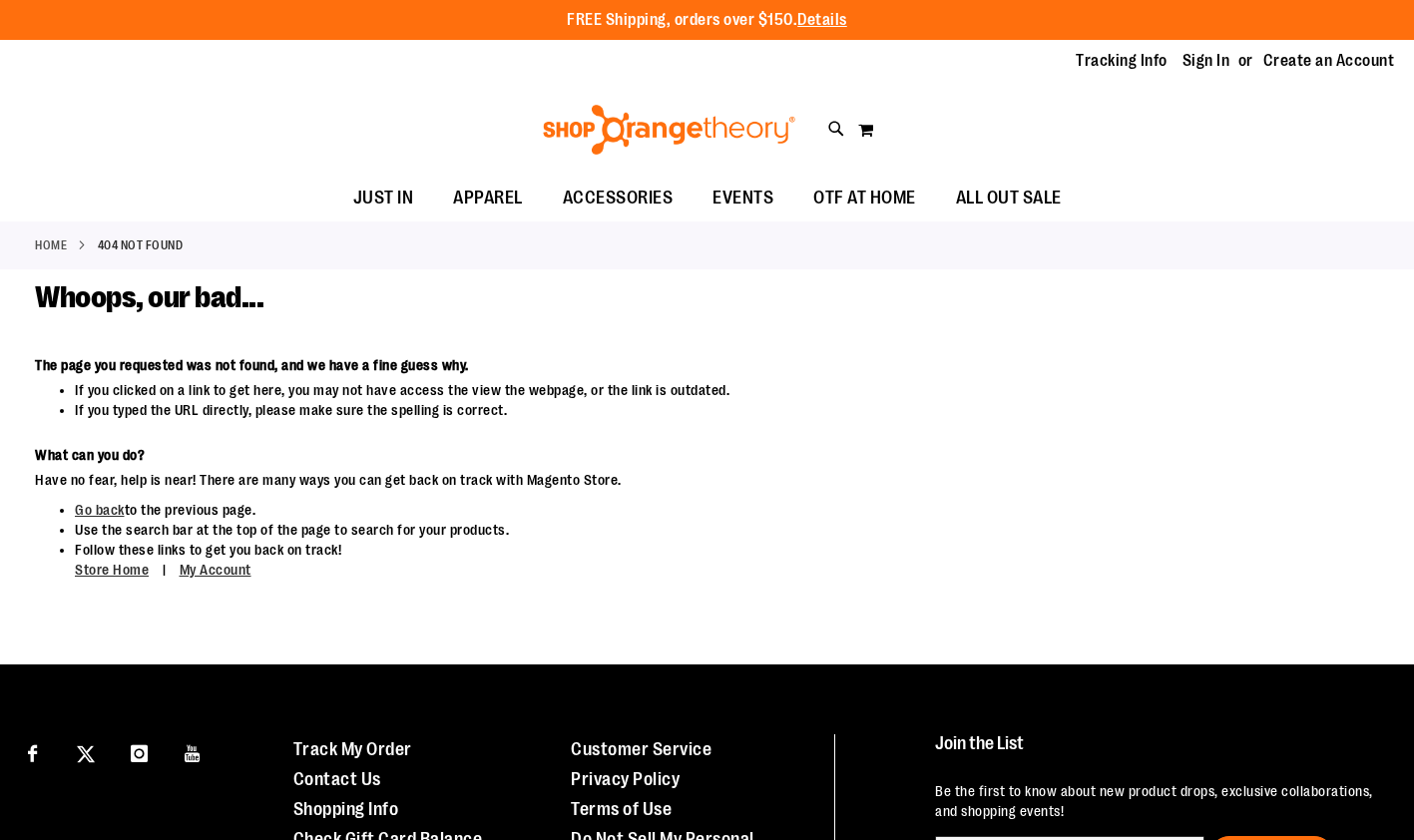 scroll, scrollTop: 0, scrollLeft: 0, axis: both 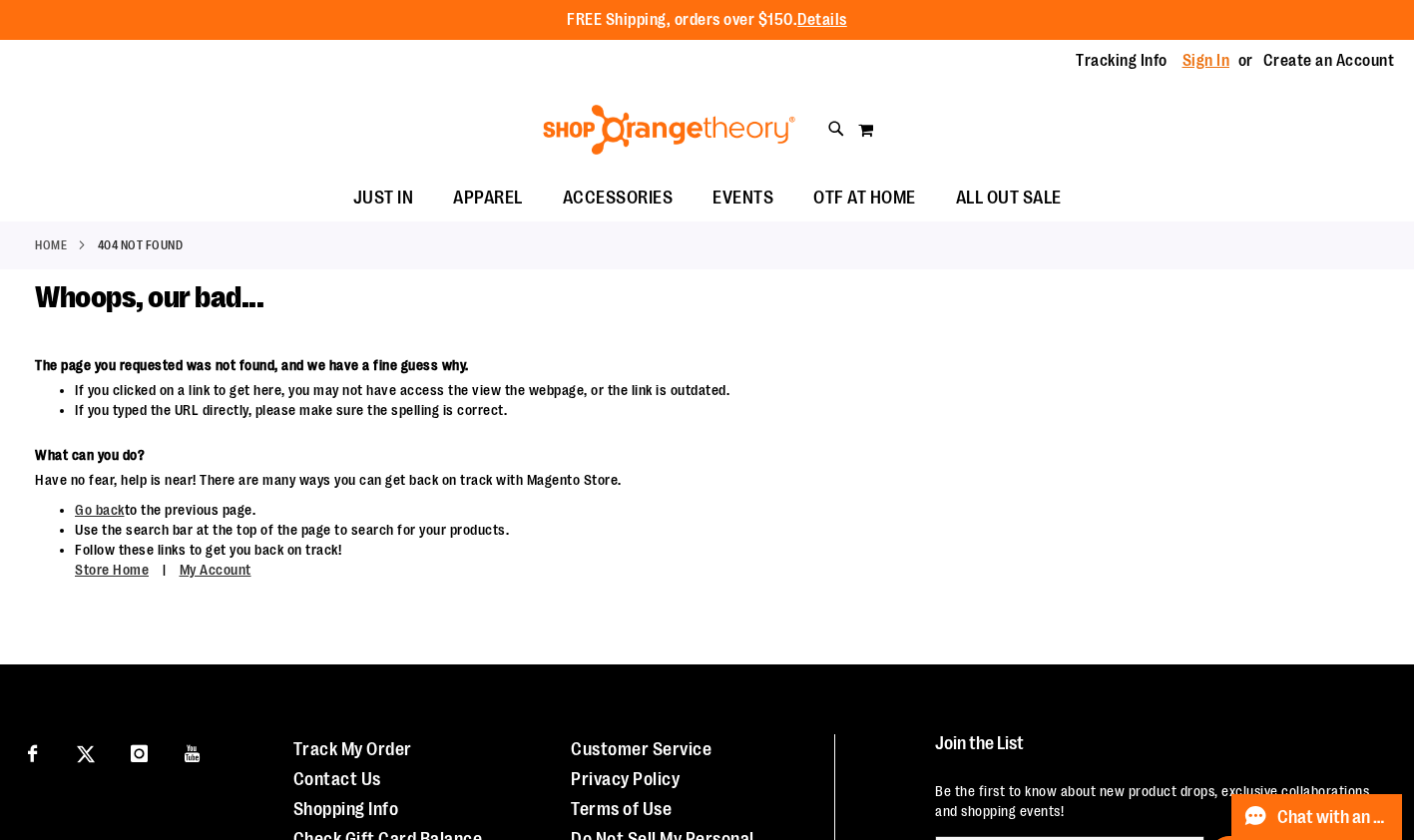 click on "Sign In" at bounding box center [1206, 61] 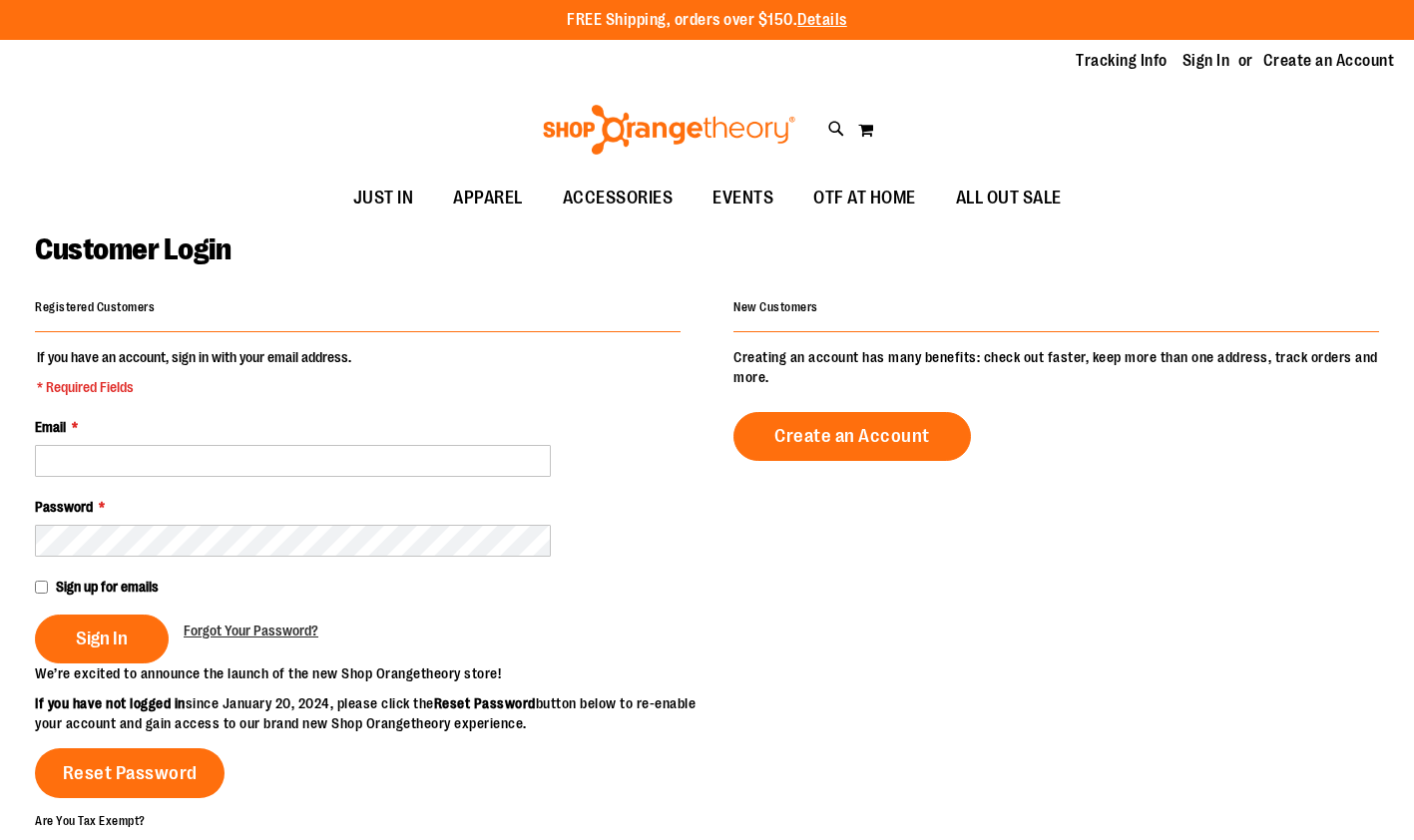 scroll, scrollTop: 0, scrollLeft: 0, axis: both 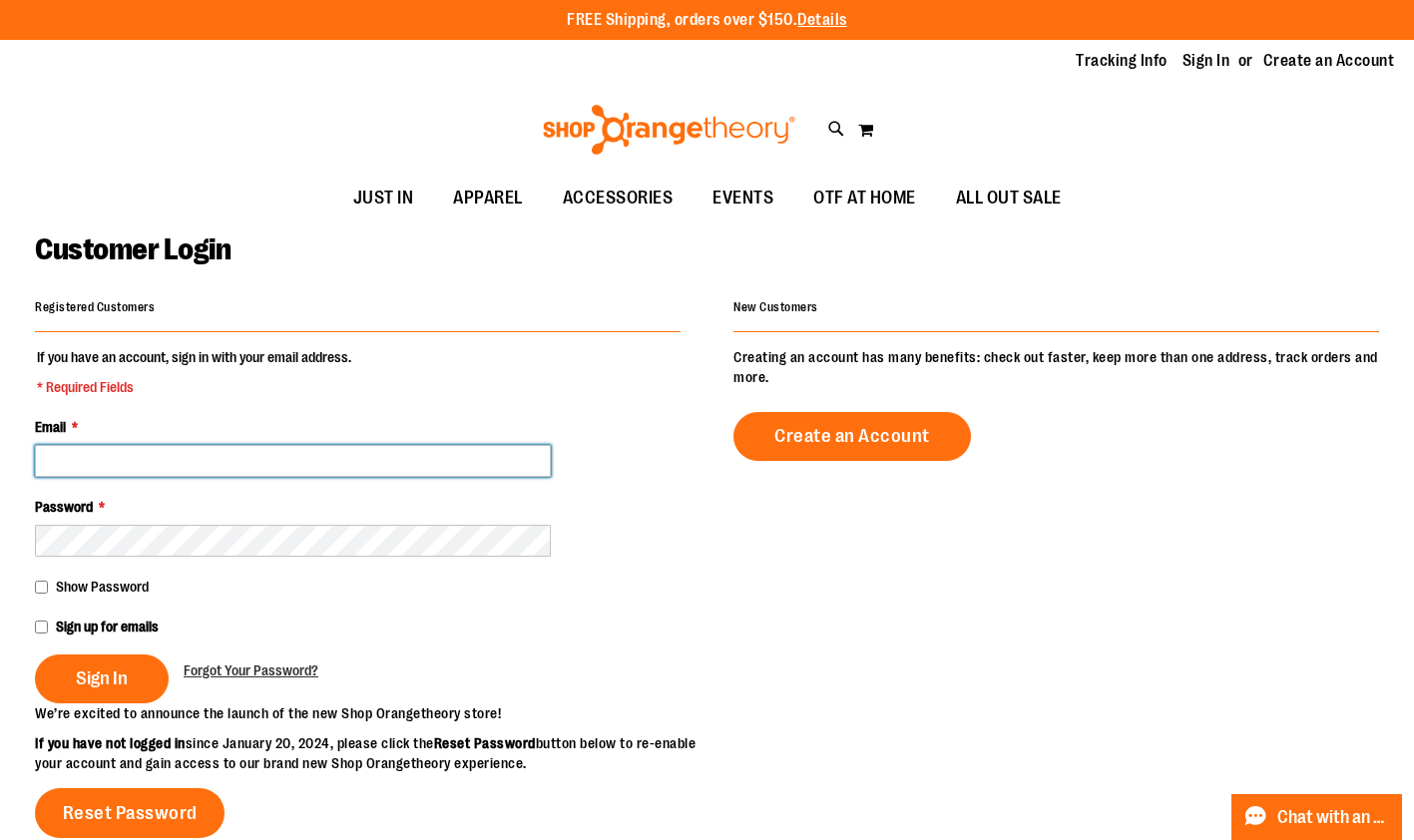 click on "Email *" at bounding box center [292, 461] 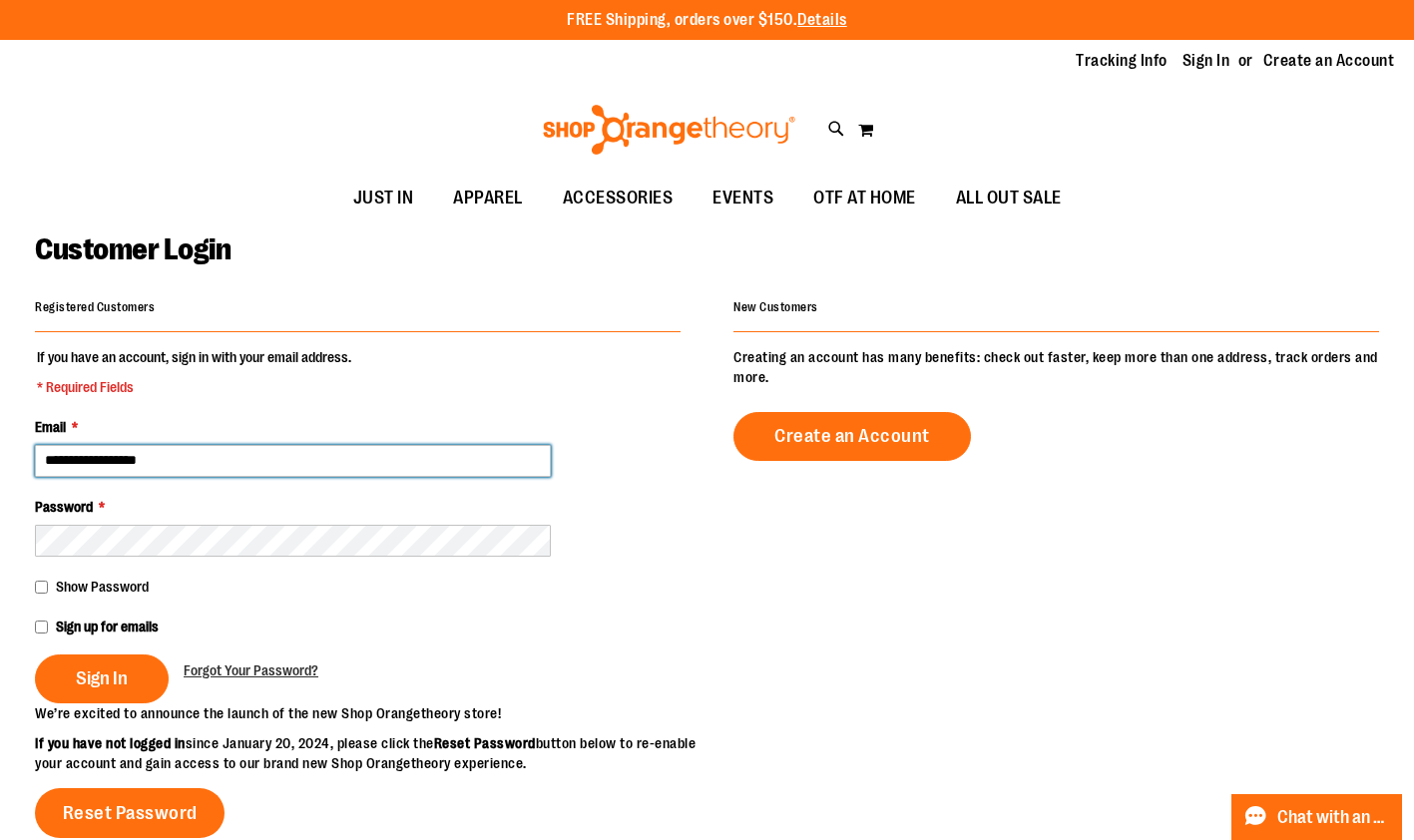 type on "**********" 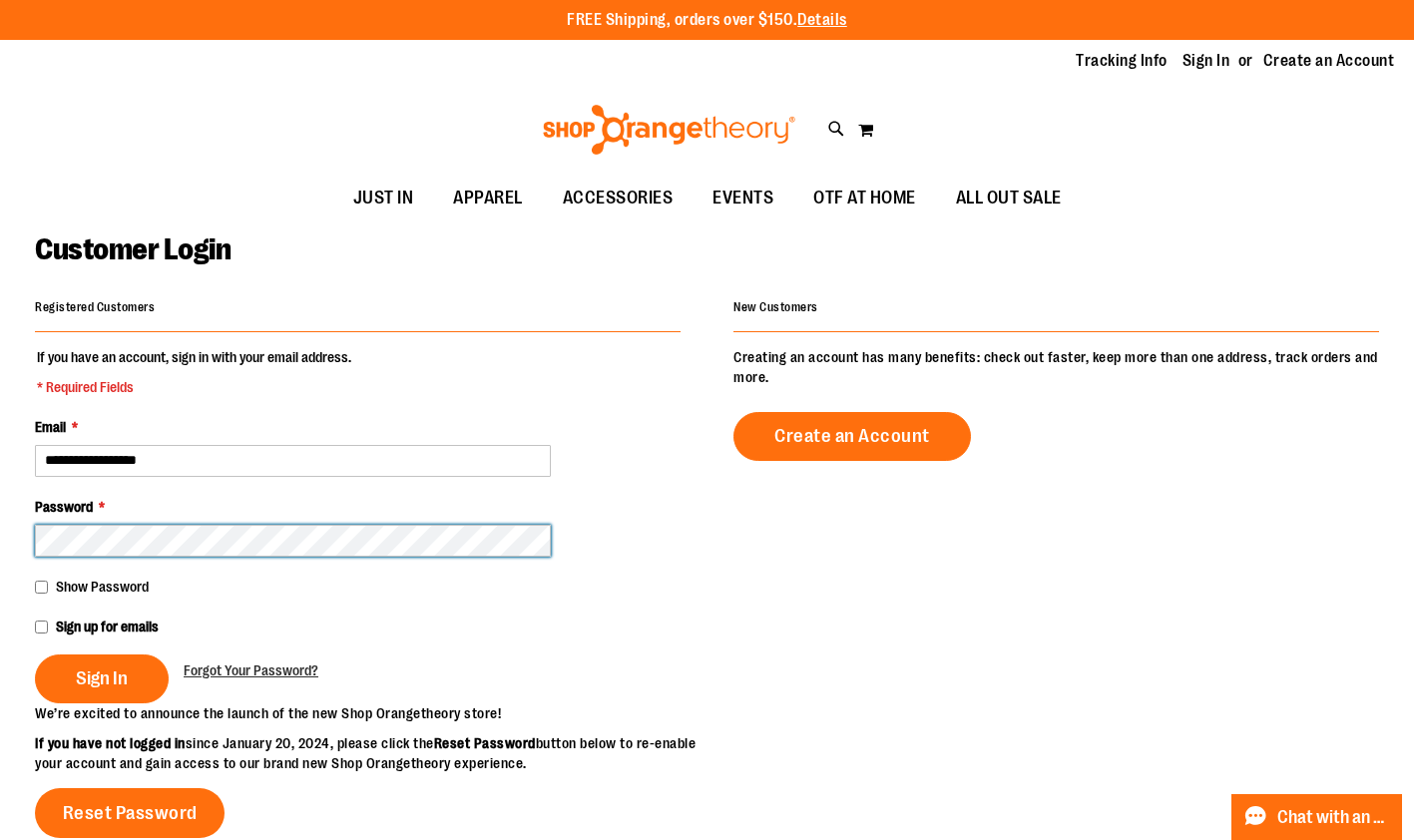 click on "Sign In" at bounding box center [102, 678] 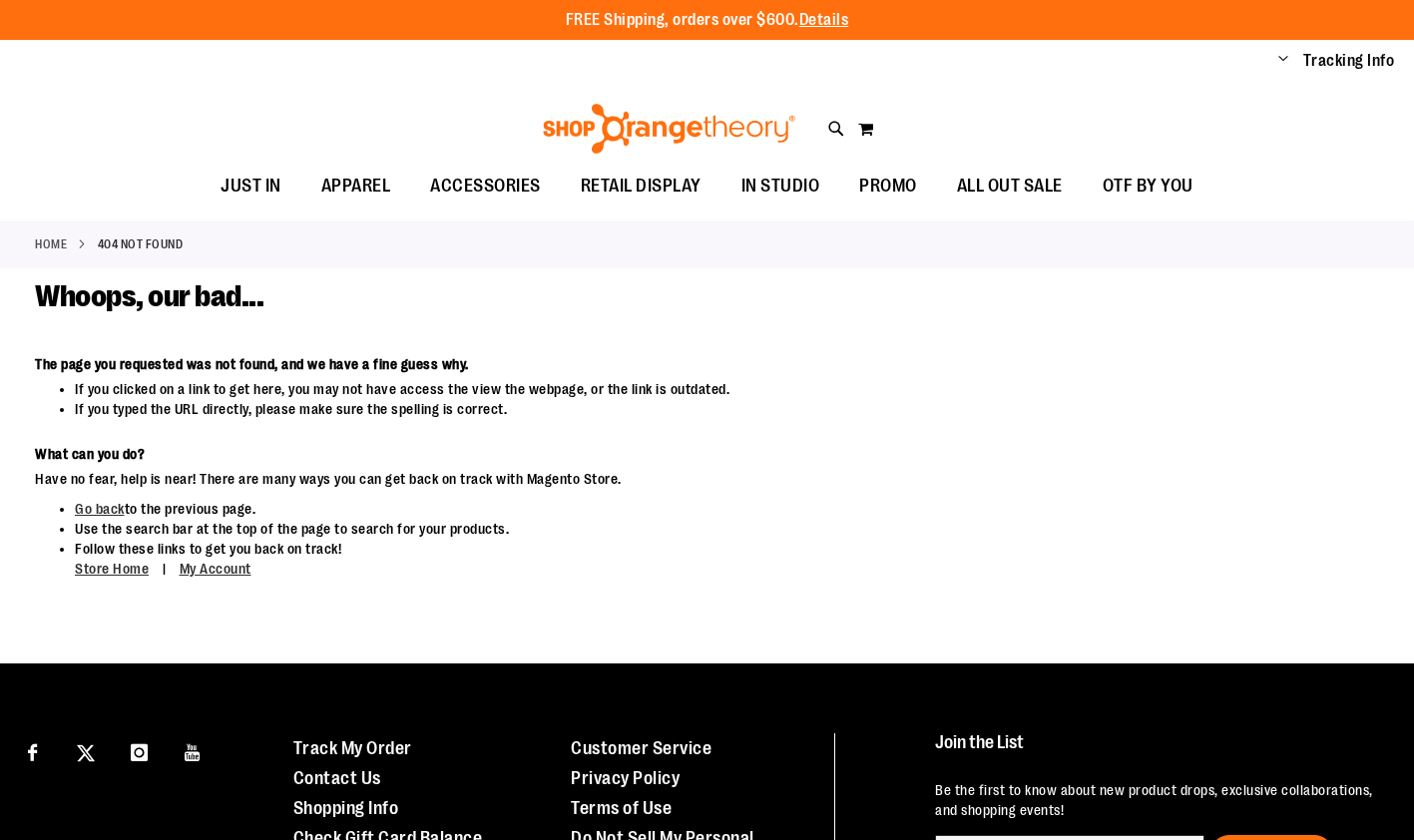 scroll, scrollTop: 0, scrollLeft: 0, axis: both 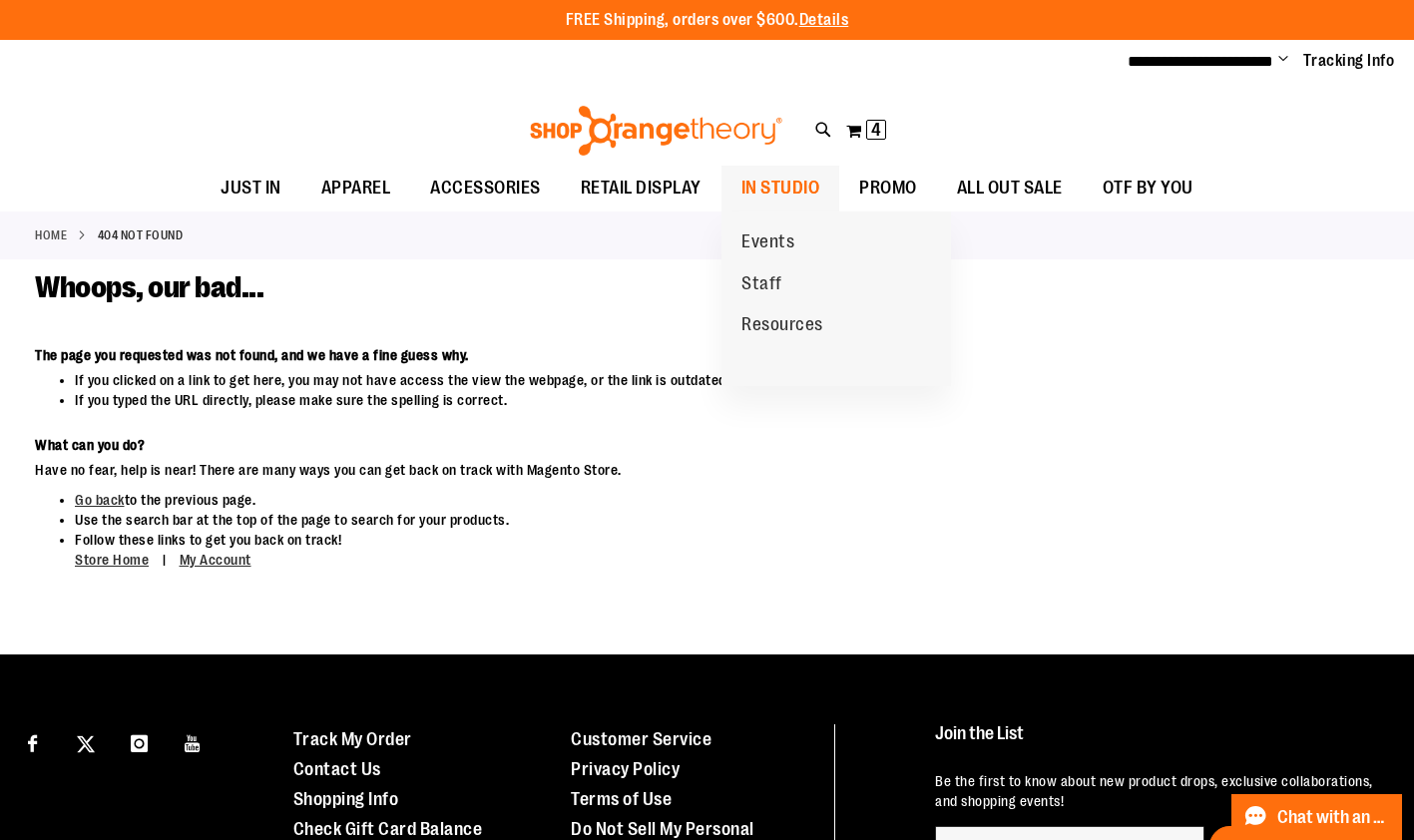 click on "IN STUDIO" at bounding box center [780, 188] 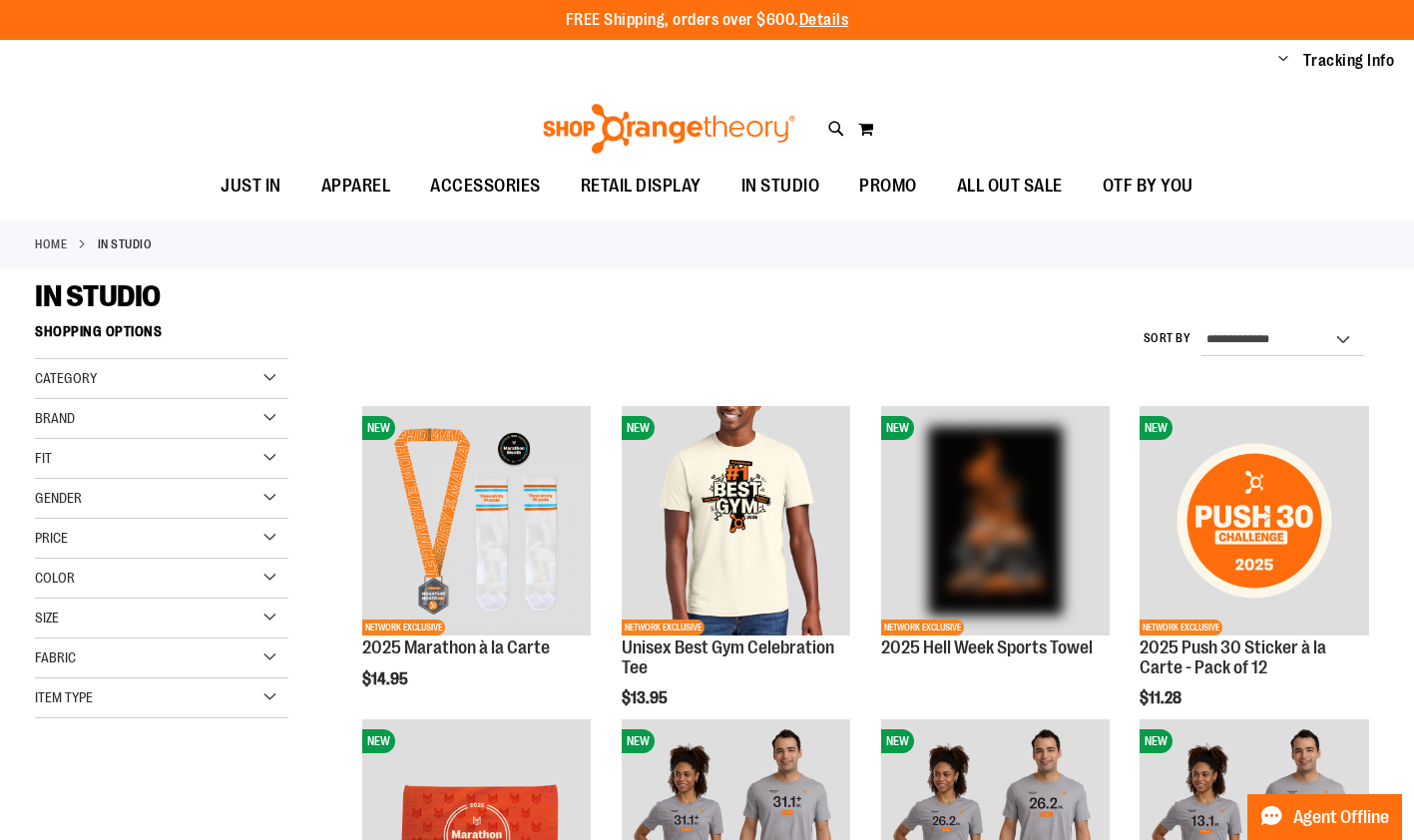 scroll, scrollTop: 0, scrollLeft: 0, axis: both 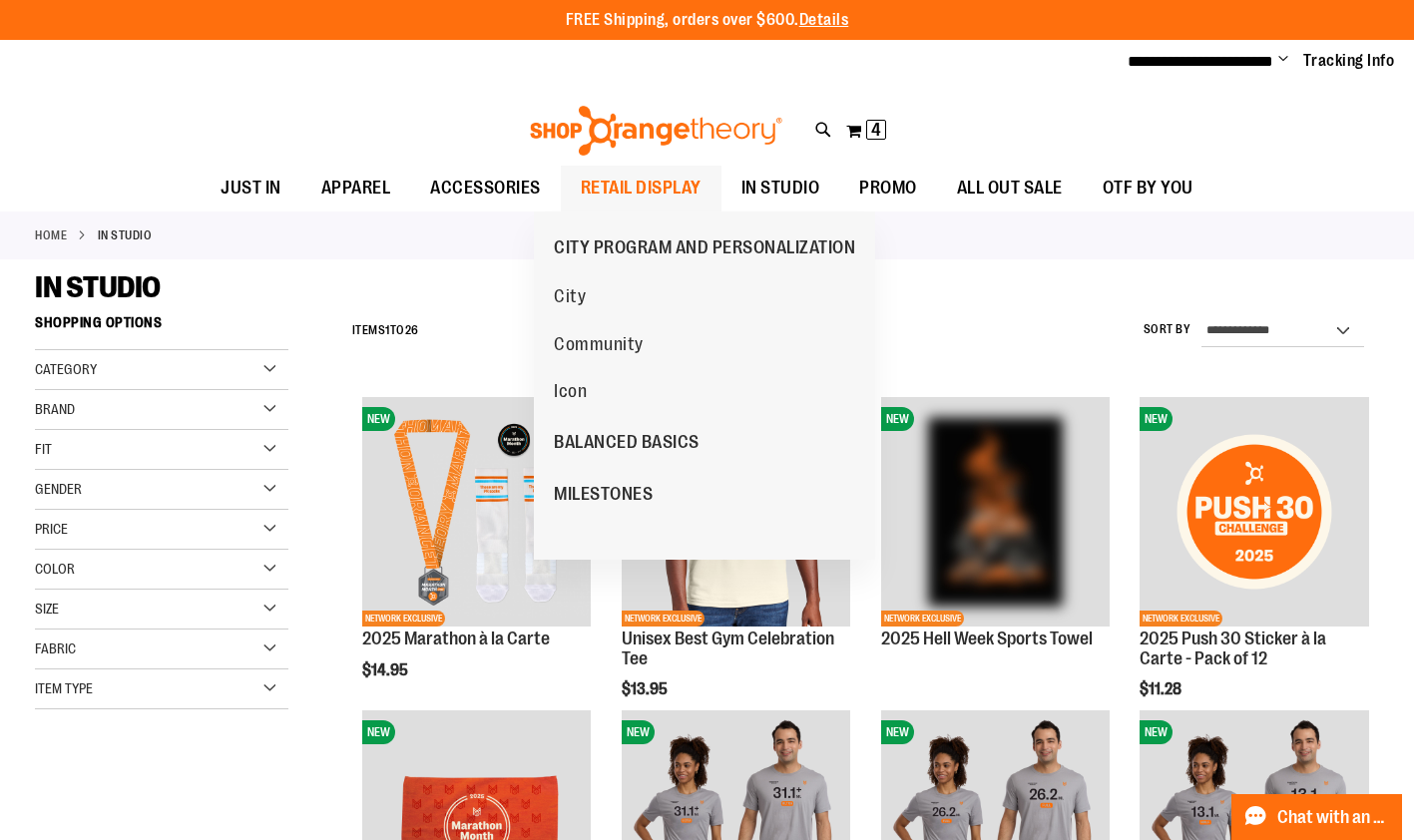 click on "RETAIL DISPLAY" at bounding box center (641, 188) 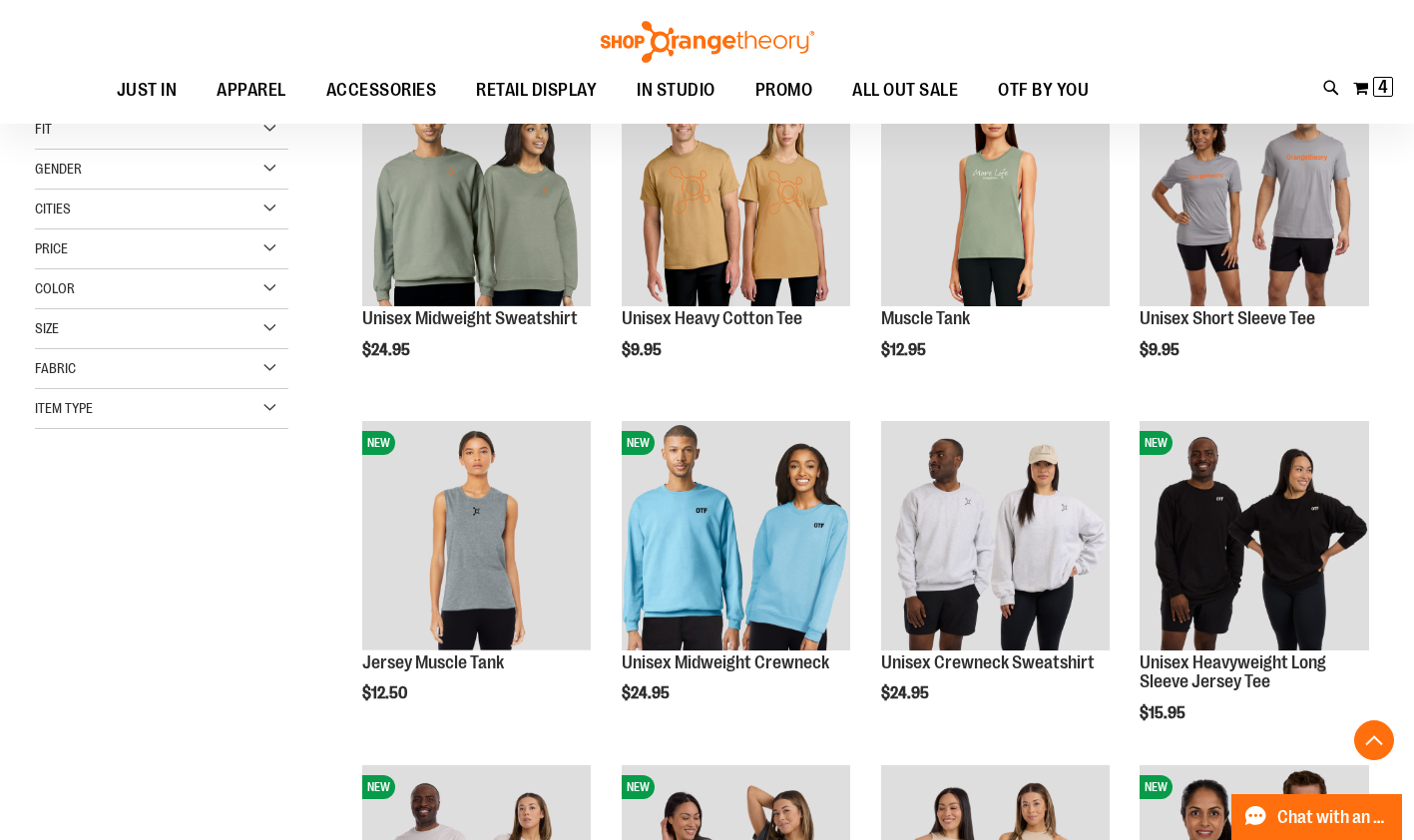 scroll, scrollTop: 329, scrollLeft: 0, axis: vertical 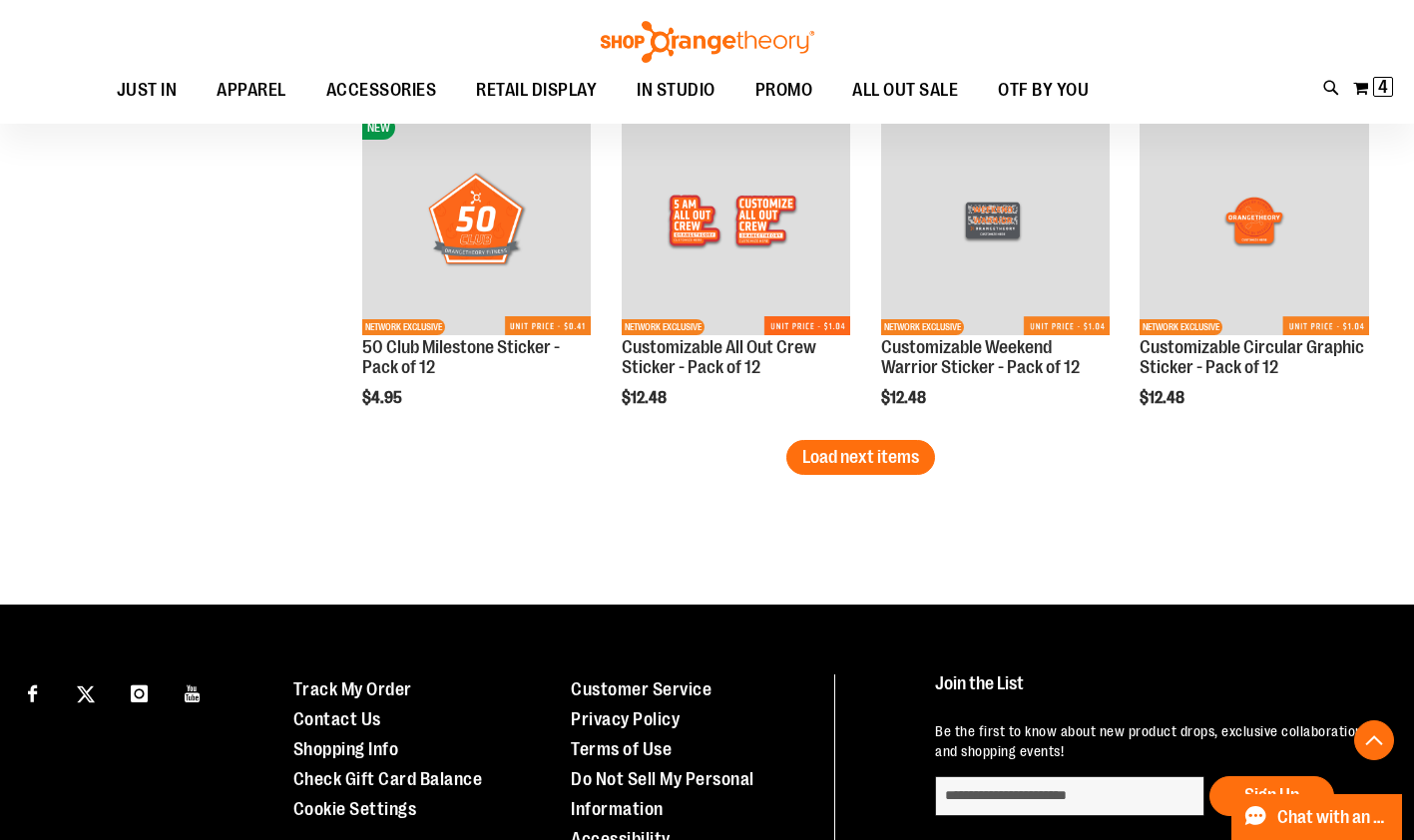 click on "Load next items" at bounding box center [860, 457] 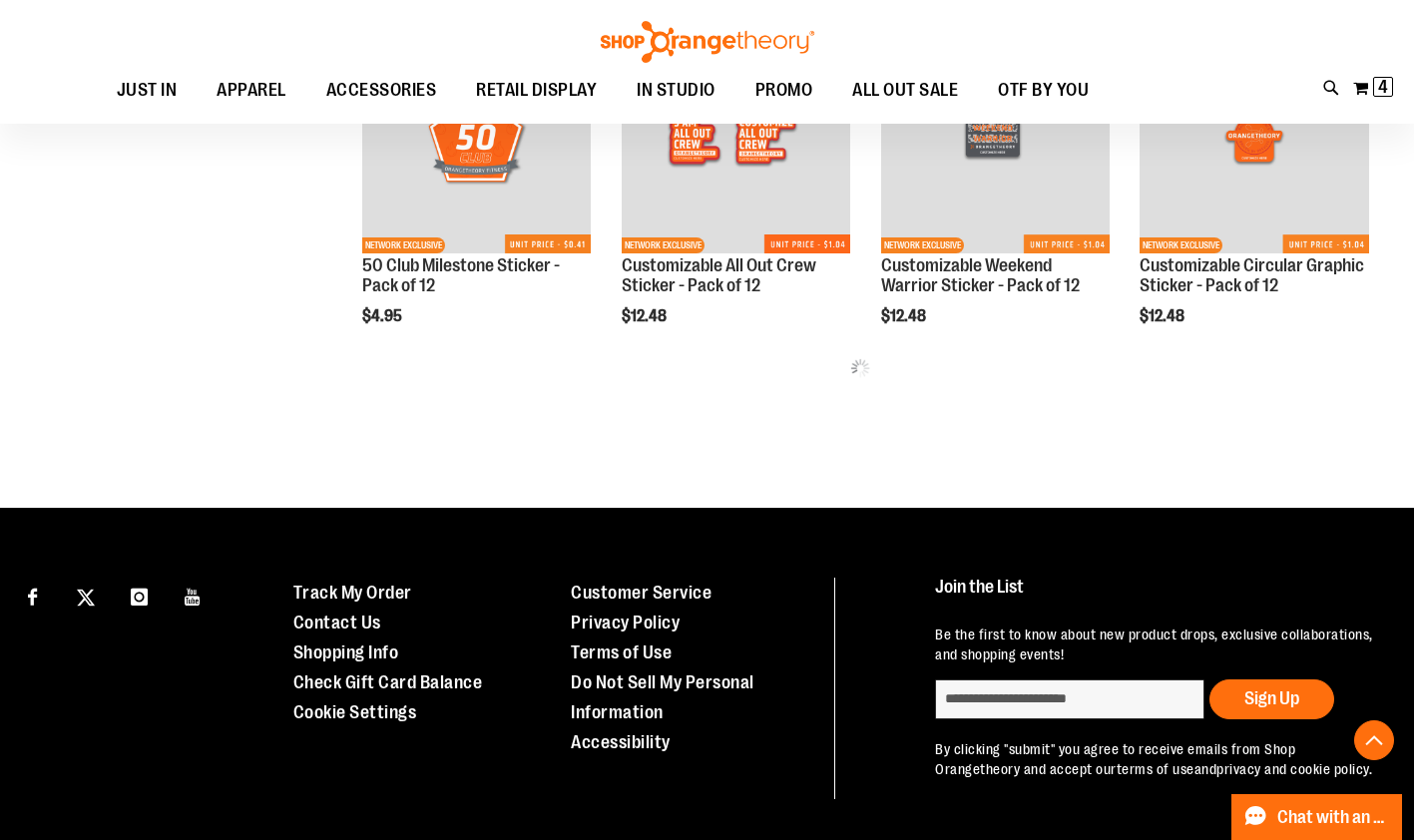 scroll, scrollTop: 3125, scrollLeft: 0, axis: vertical 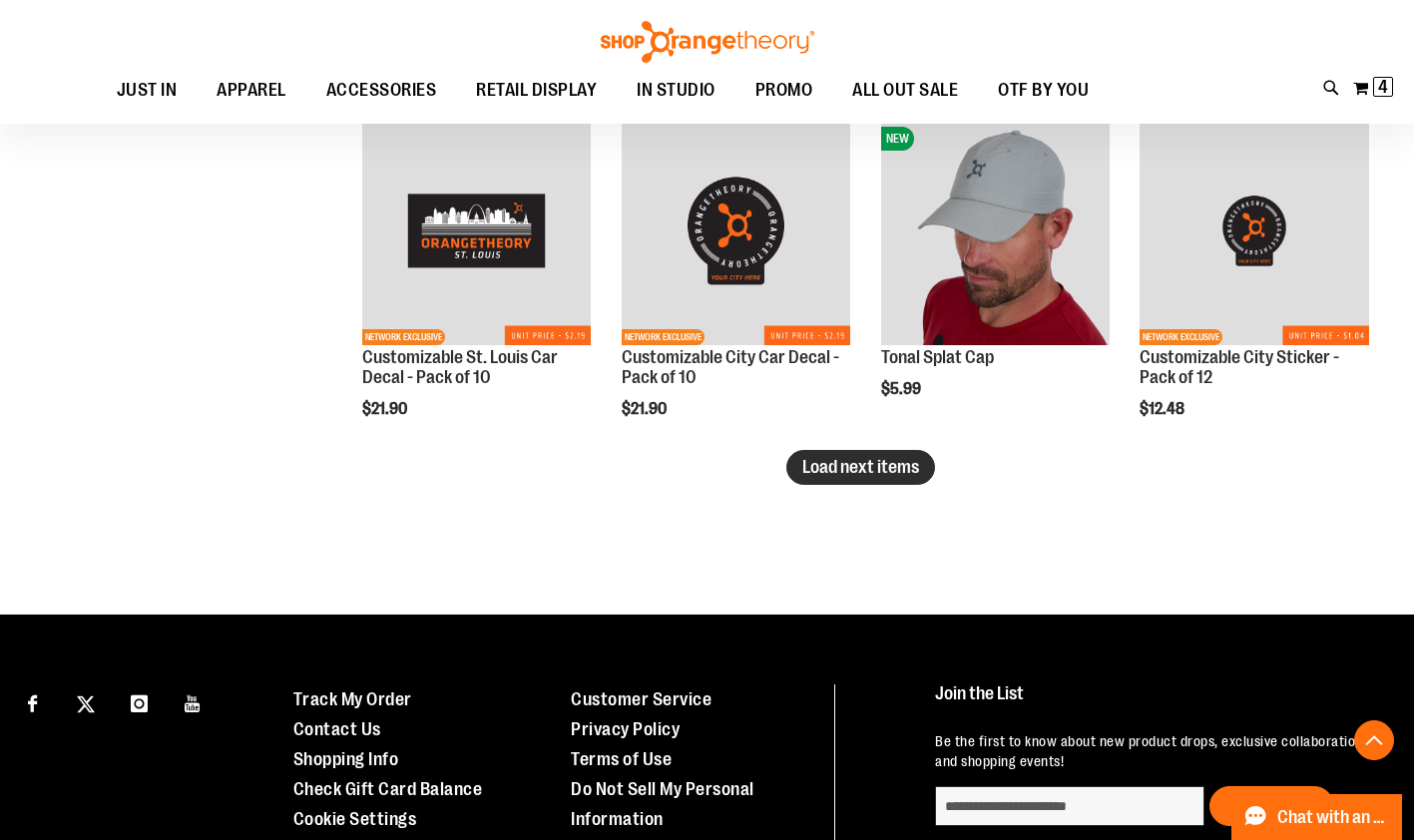 click on "Load next items" at bounding box center [860, 467] 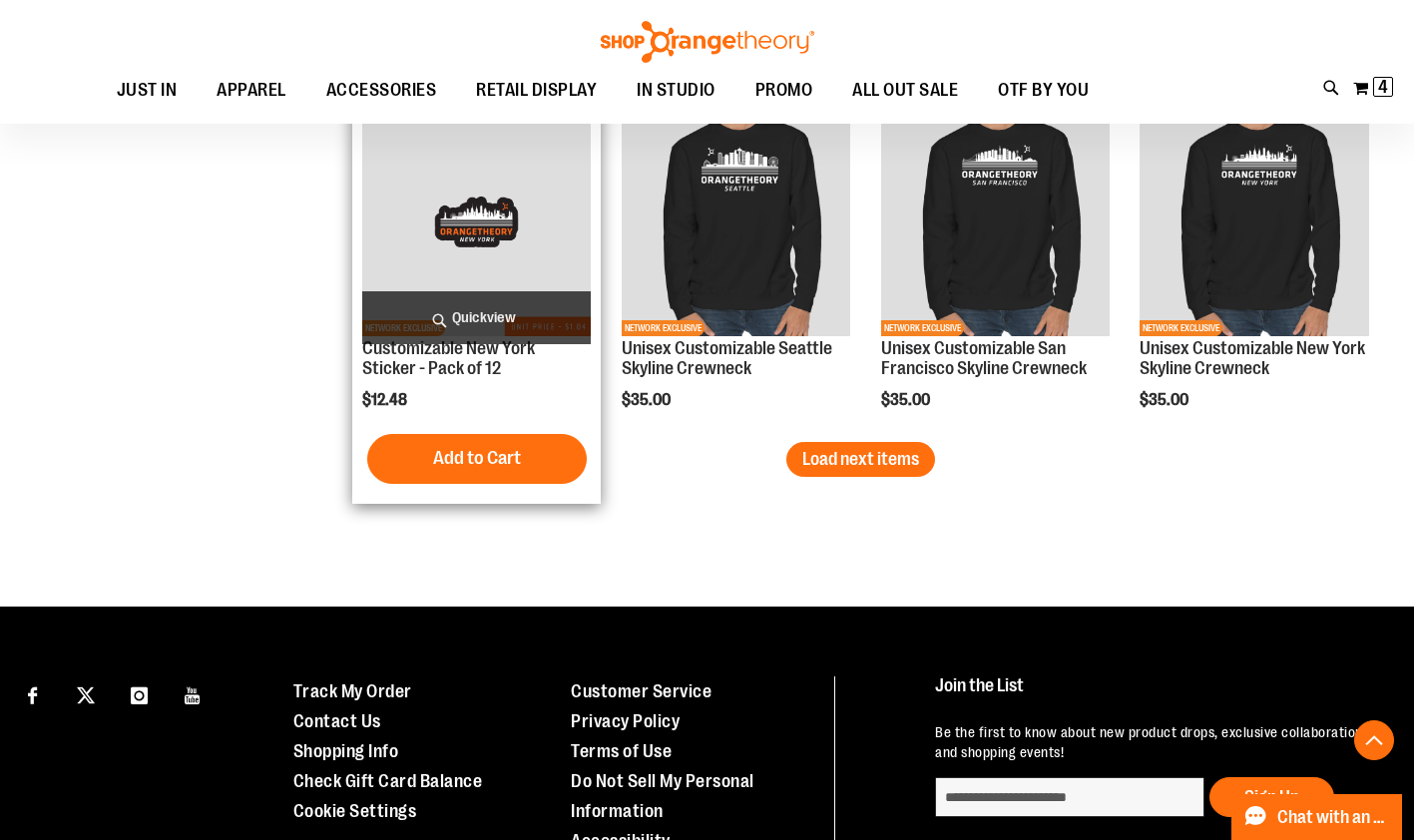 scroll, scrollTop: 5104, scrollLeft: 0, axis: vertical 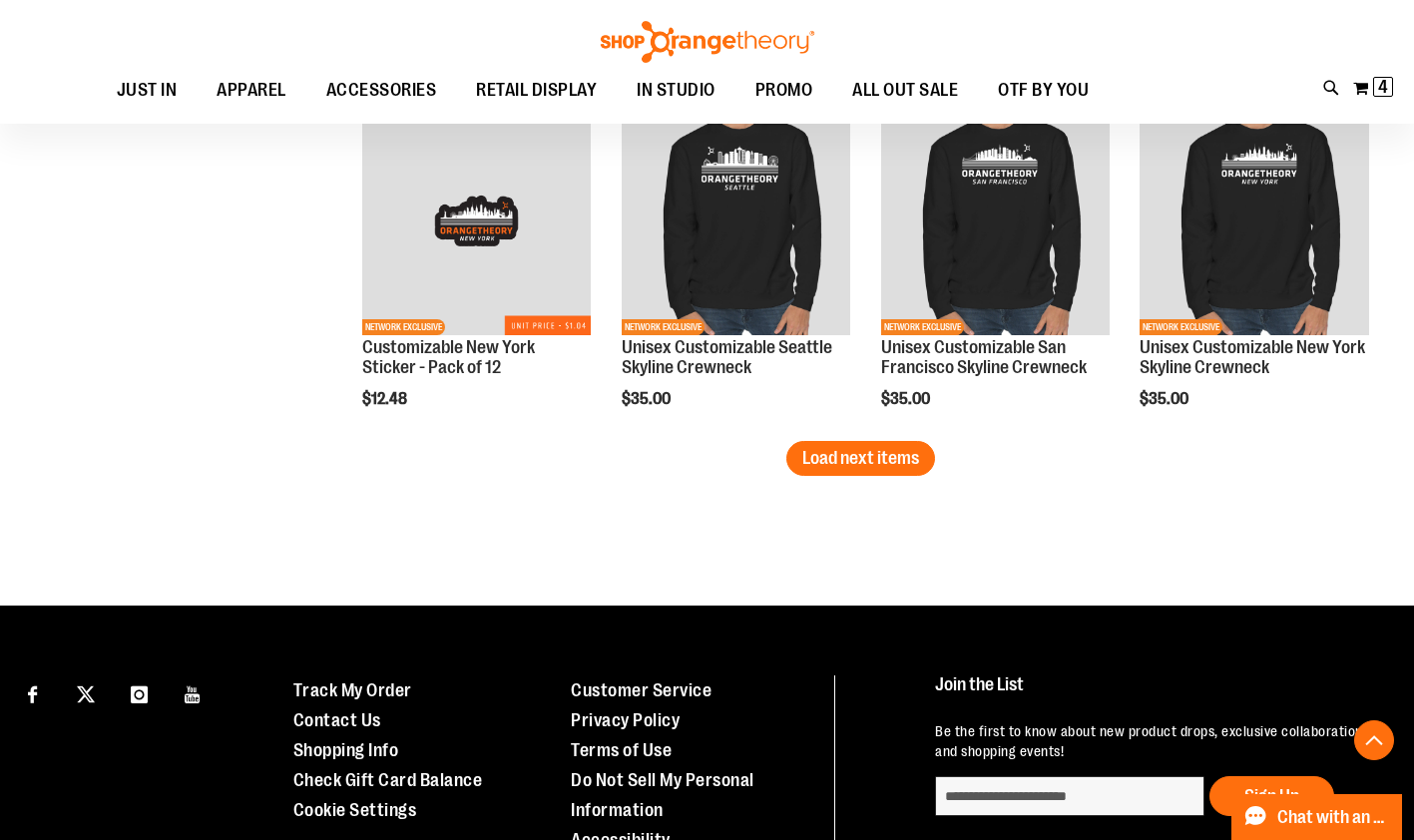 click on "**********" at bounding box center (860, -2138) 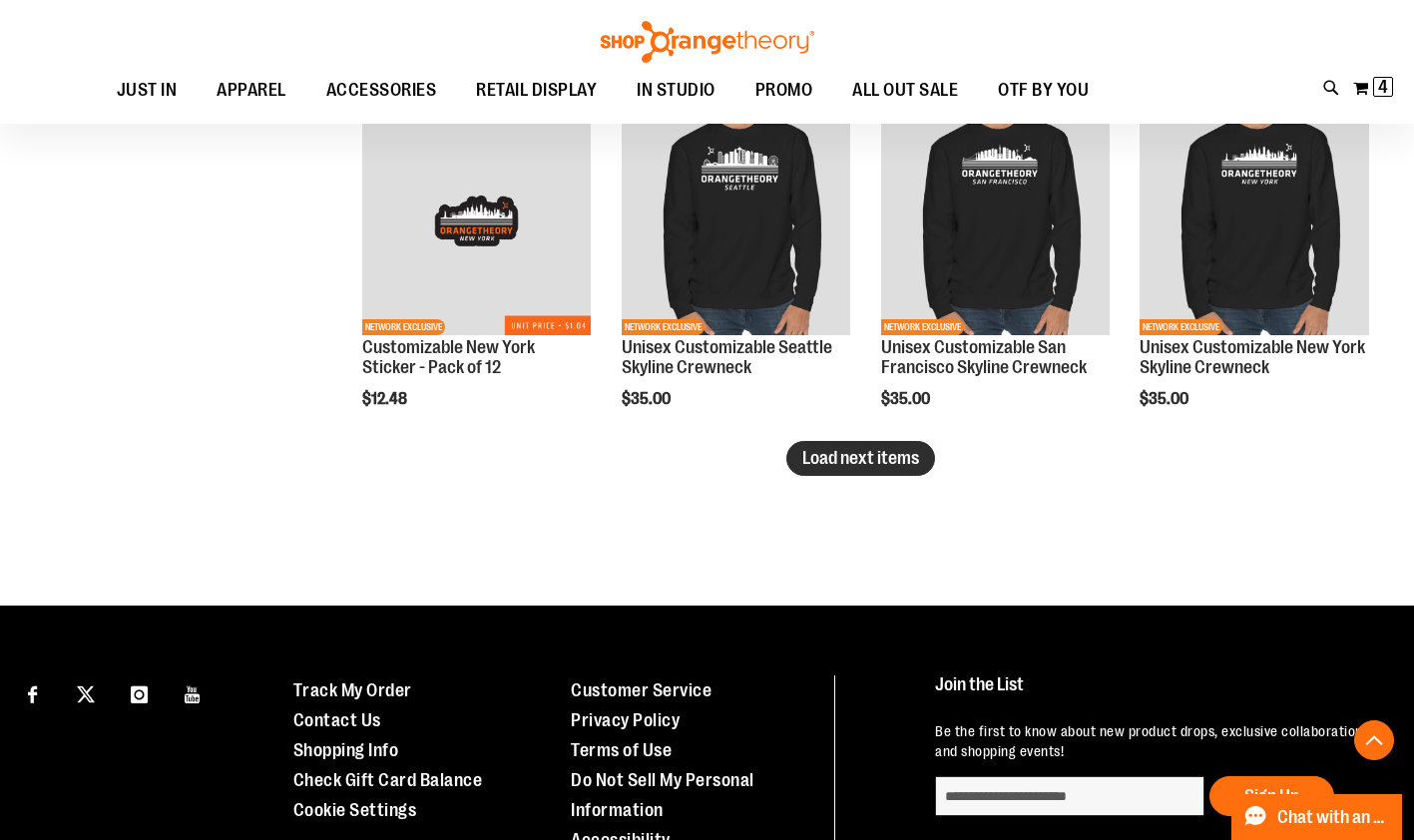 click on "Load next items" at bounding box center (860, 458) 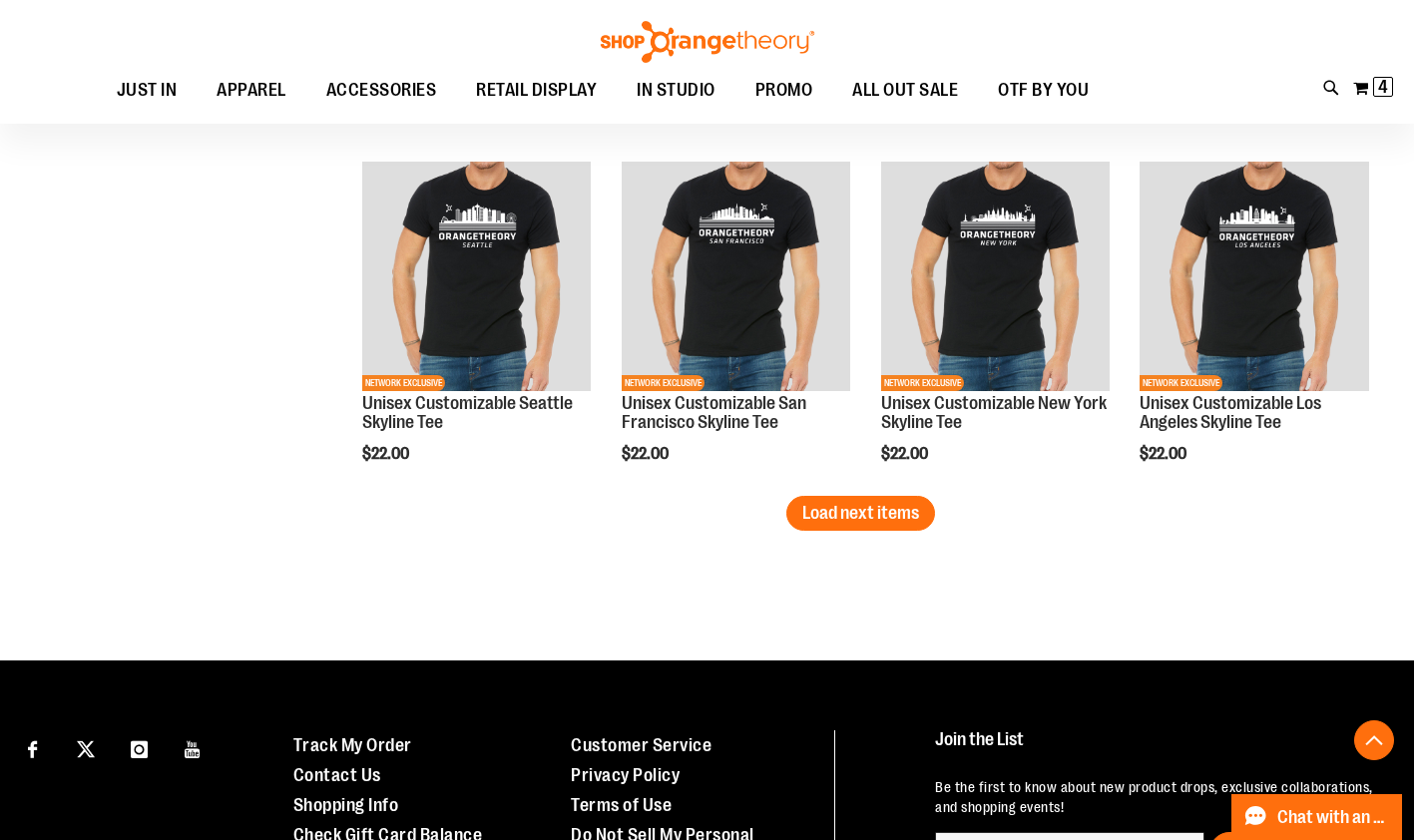 scroll, scrollTop: 6085, scrollLeft: 0, axis: vertical 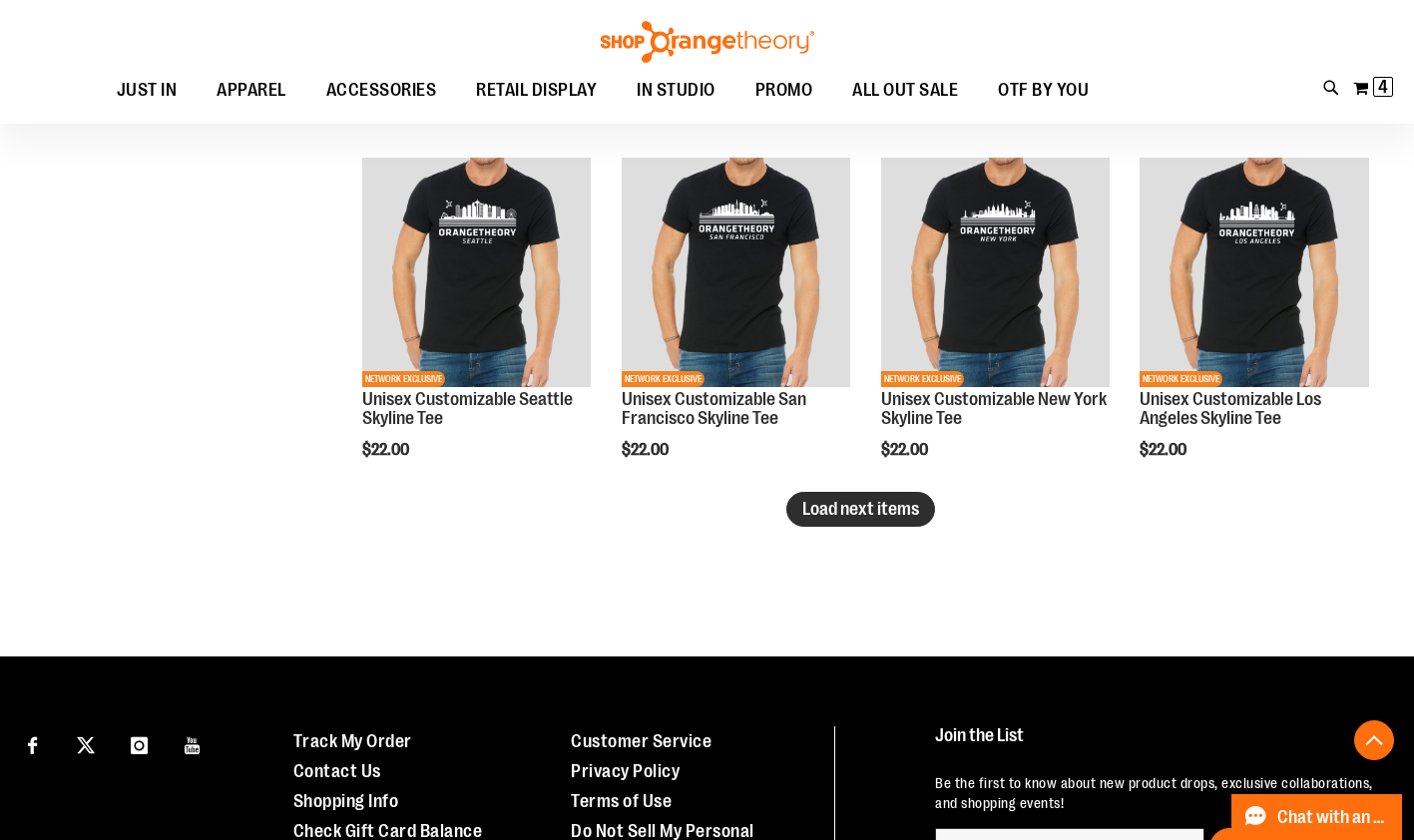 click on "Load next items" at bounding box center (860, 509) 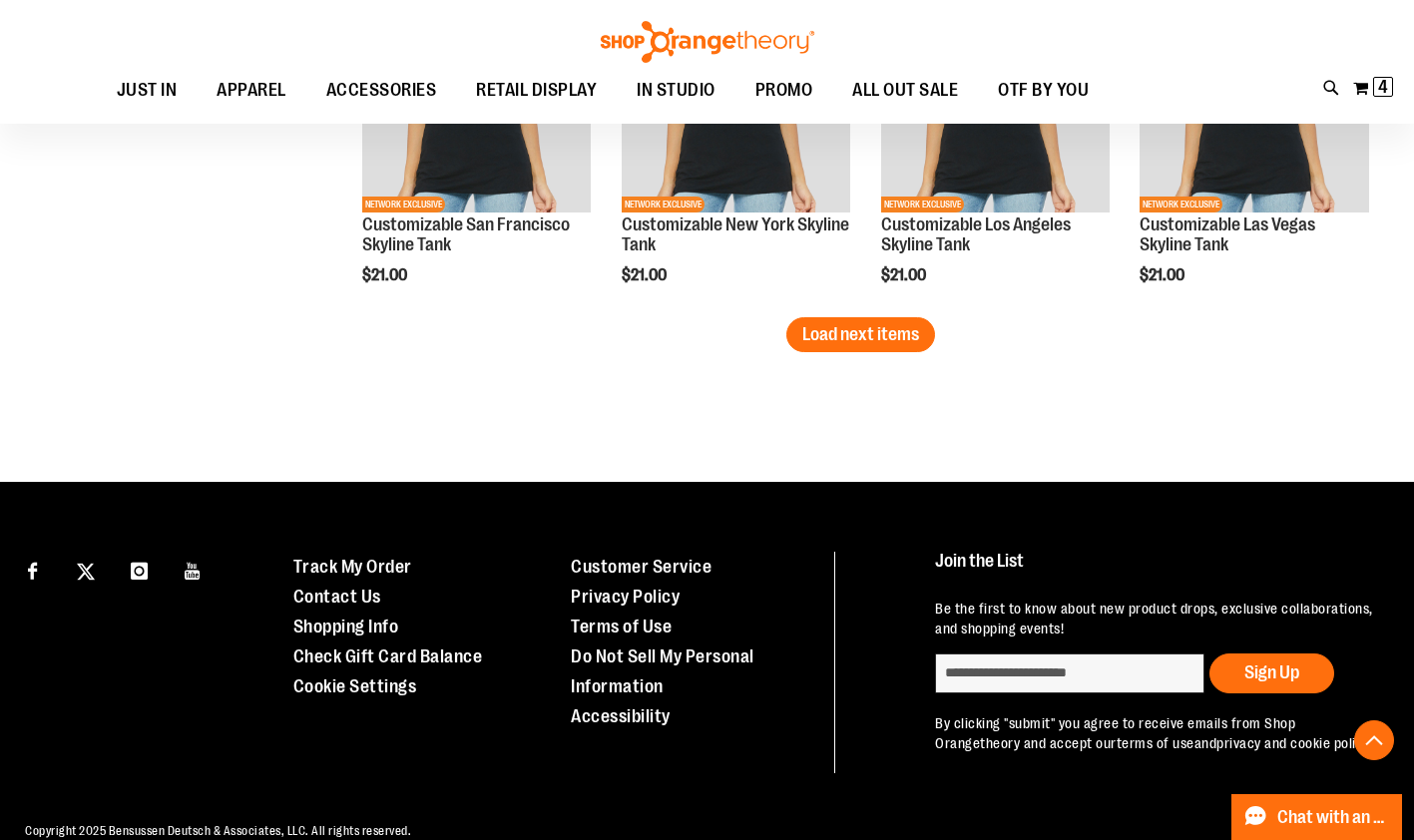scroll, scrollTop: 7305, scrollLeft: 0, axis: vertical 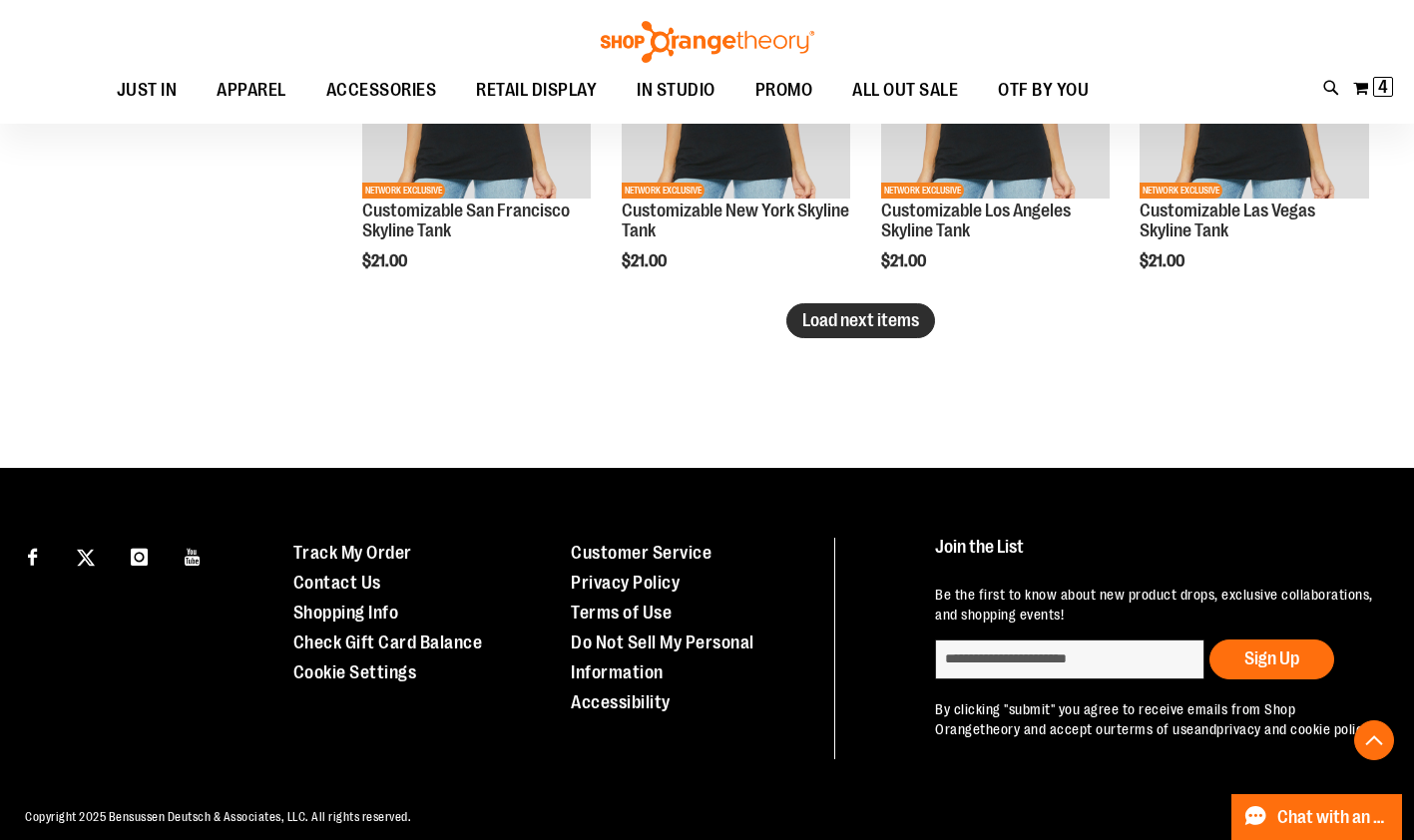 click on "Load next items" at bounding box center (860, 320) 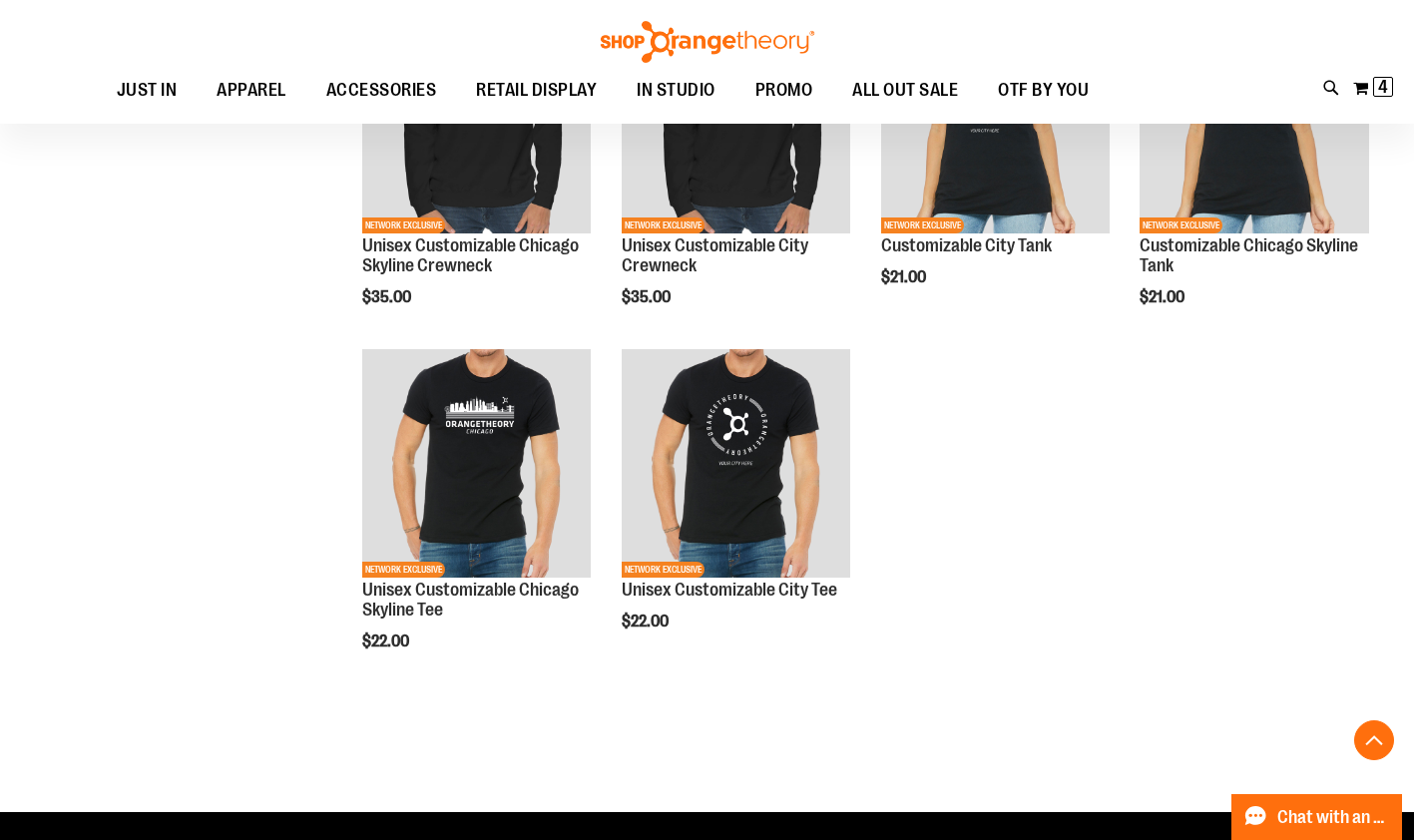 scroll, scrollTop: 7975, scrollLeft: 0, axis: vertical 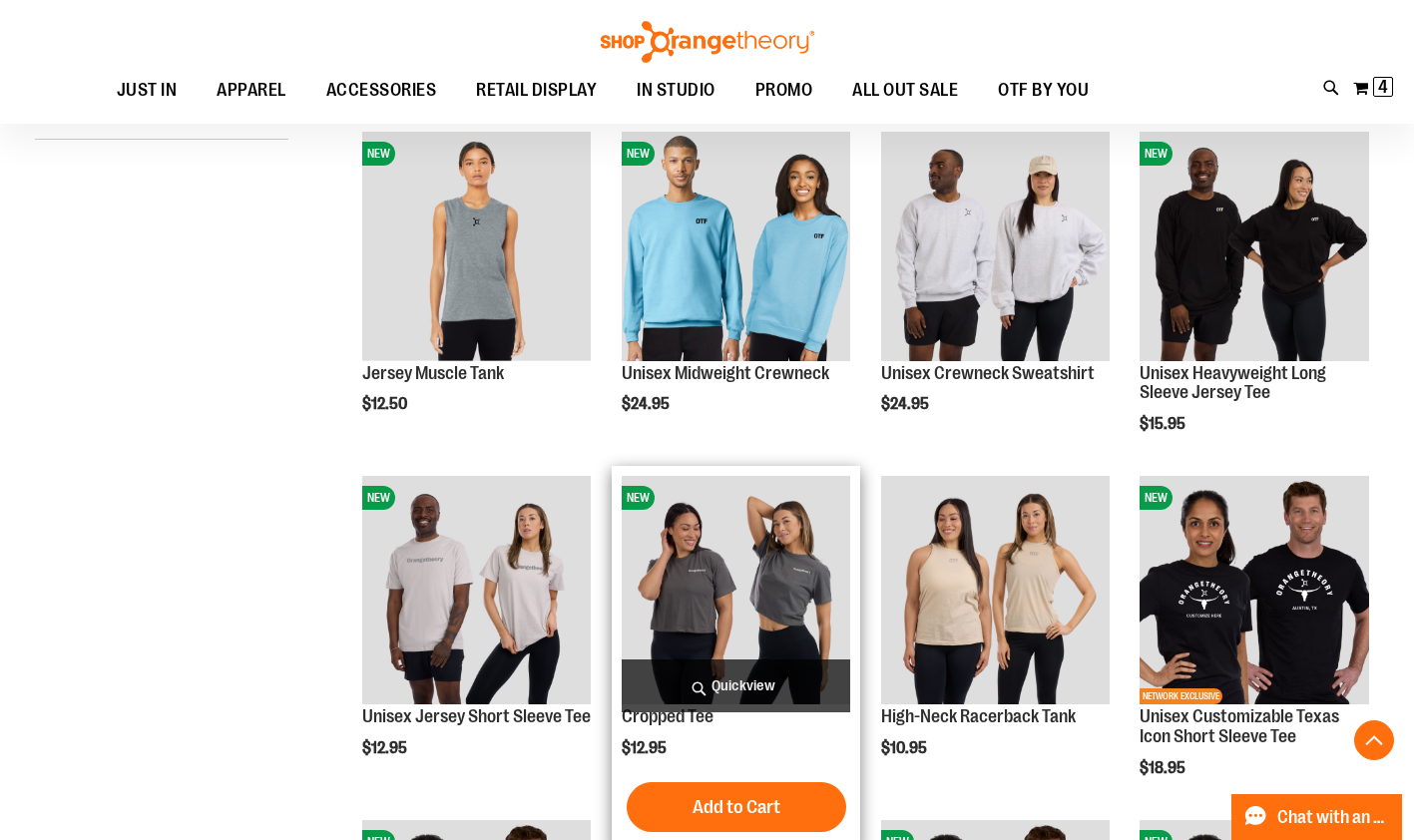 click at bounding box center [735, 590] 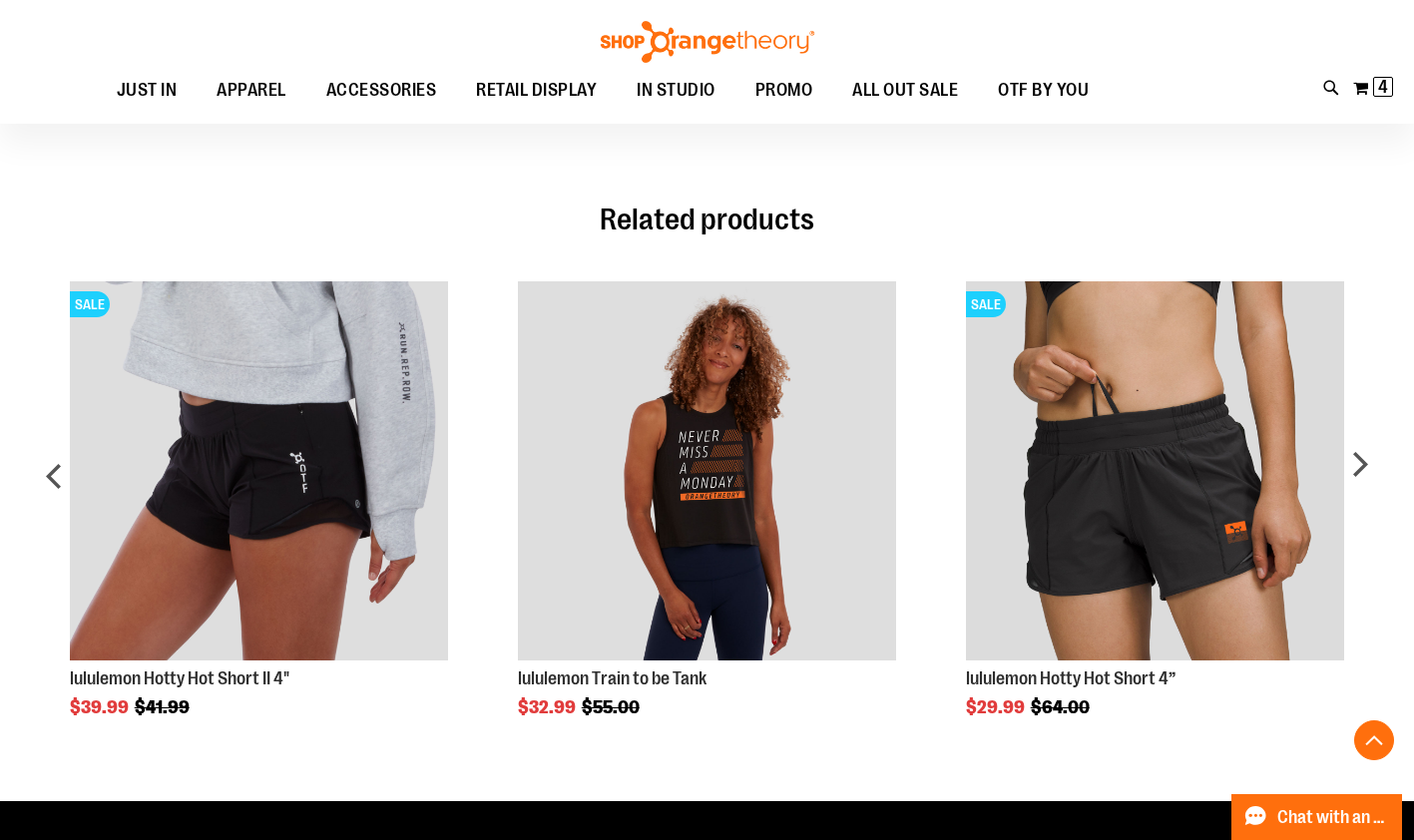 scroll, scrollTop: 1010, scrollLeft: 0, axis: vertical 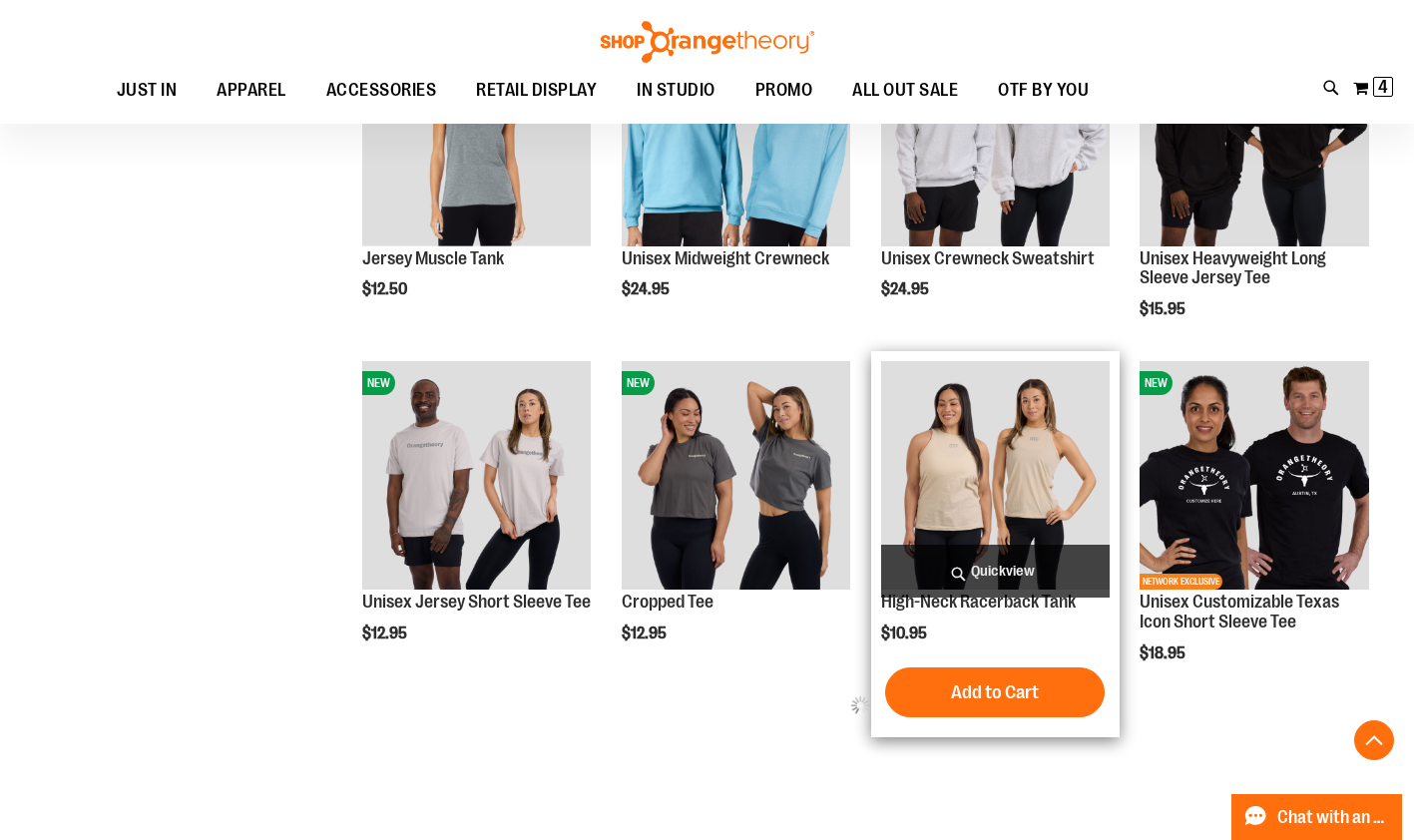 click at bounding box center (995, 475) 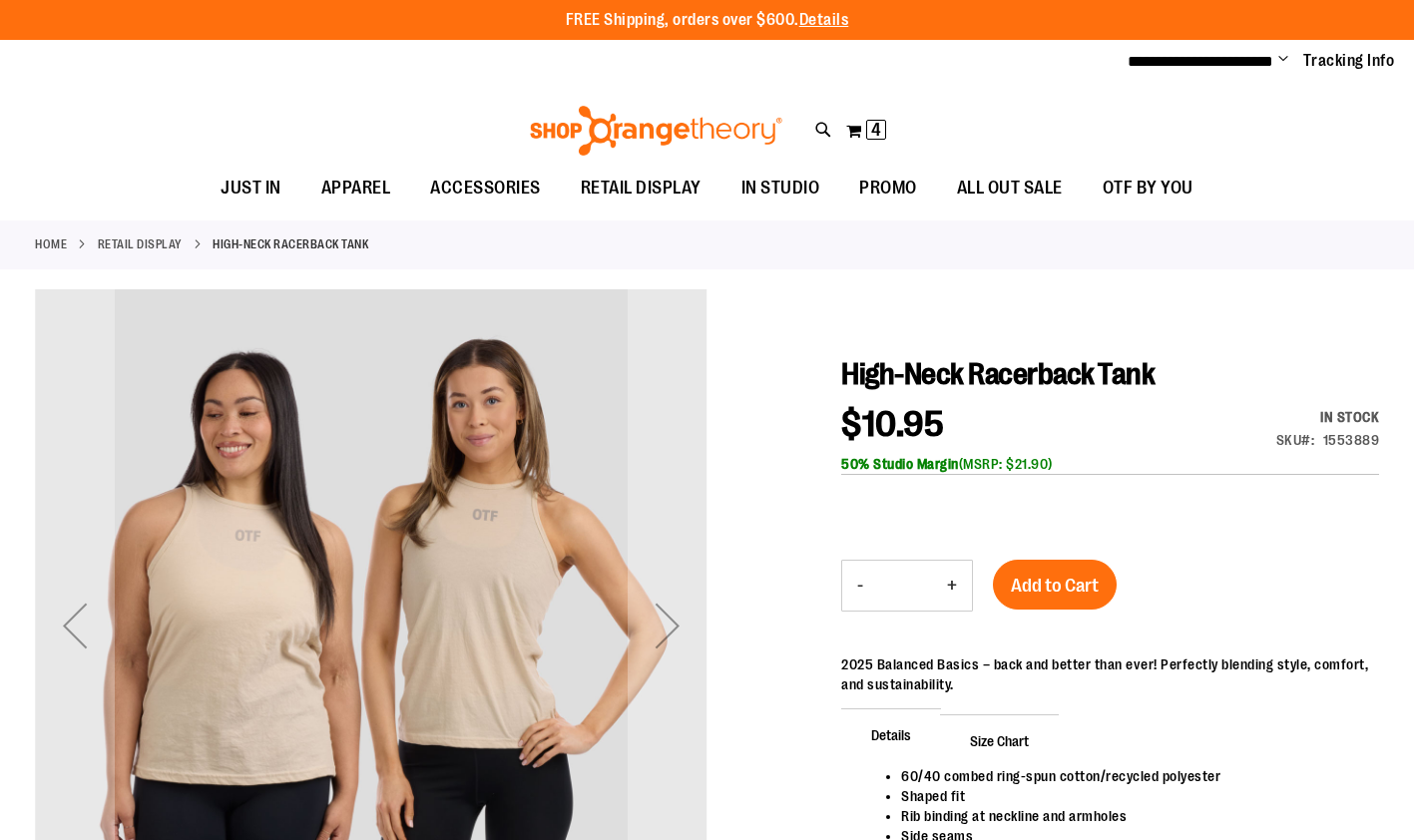 scroll, scrollTop: 0, scrollLeft: 0, axis: both 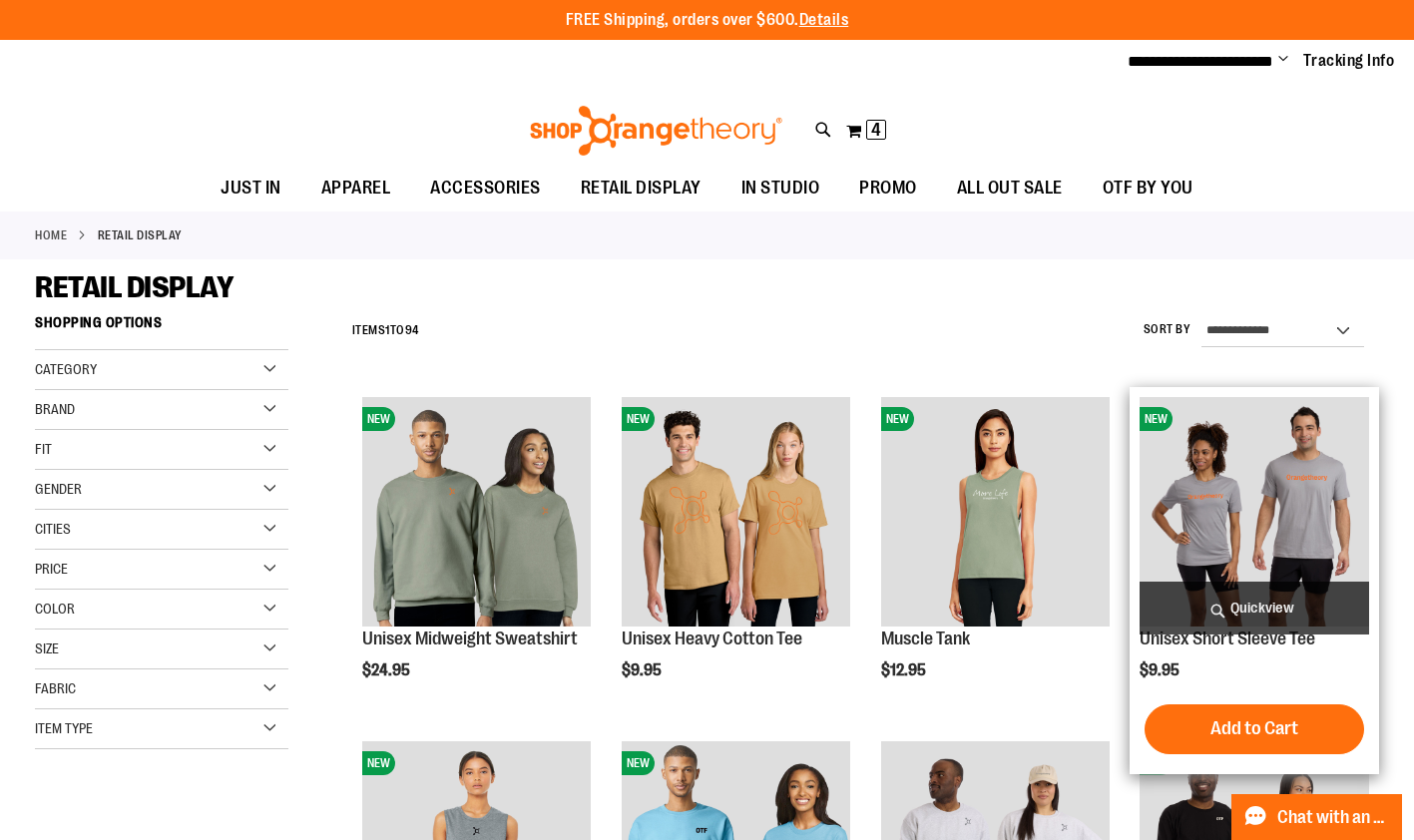 click at bounding box center [1253, 511] 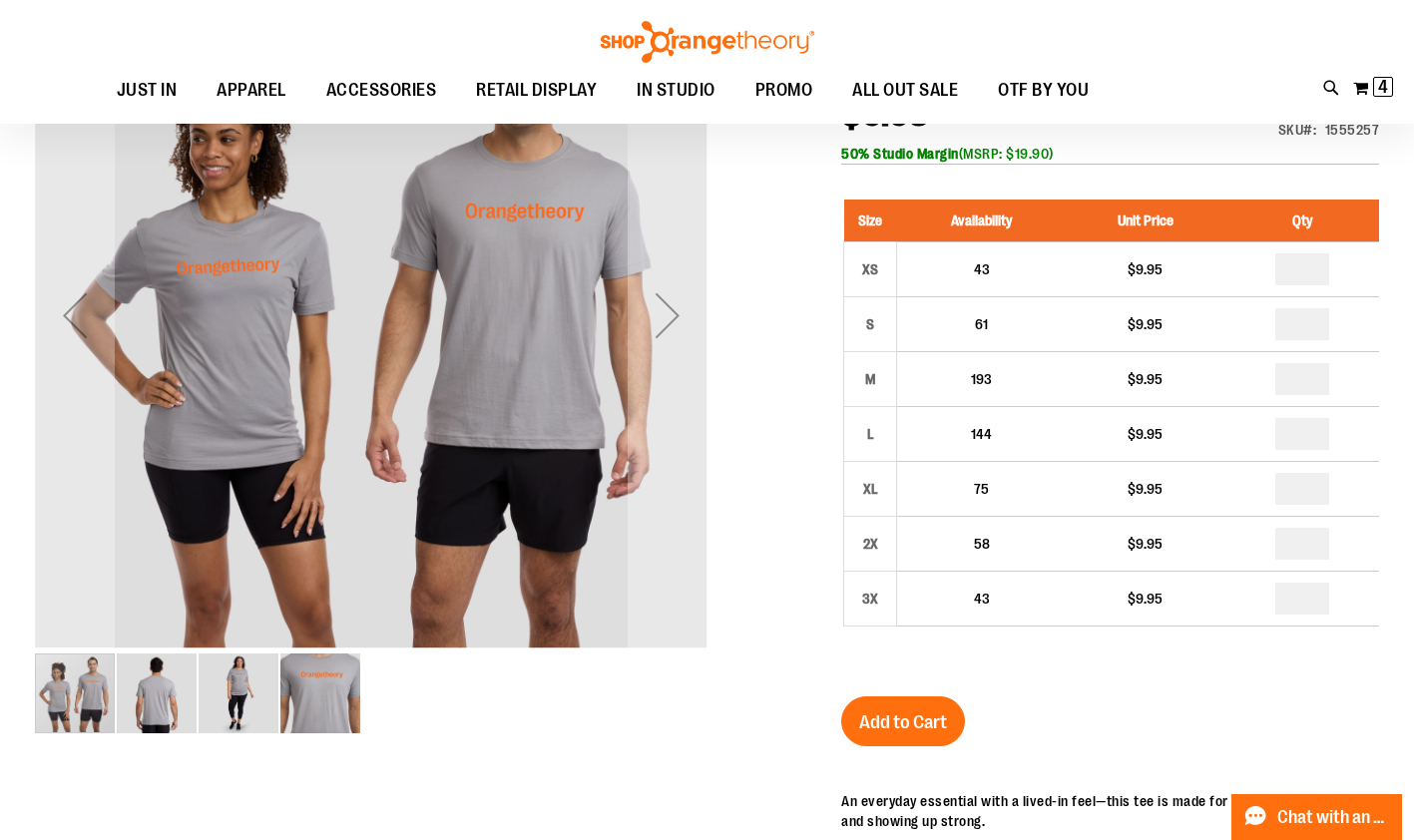 scroll, scrollTop: 0, scrollLeft: 0, axis: both 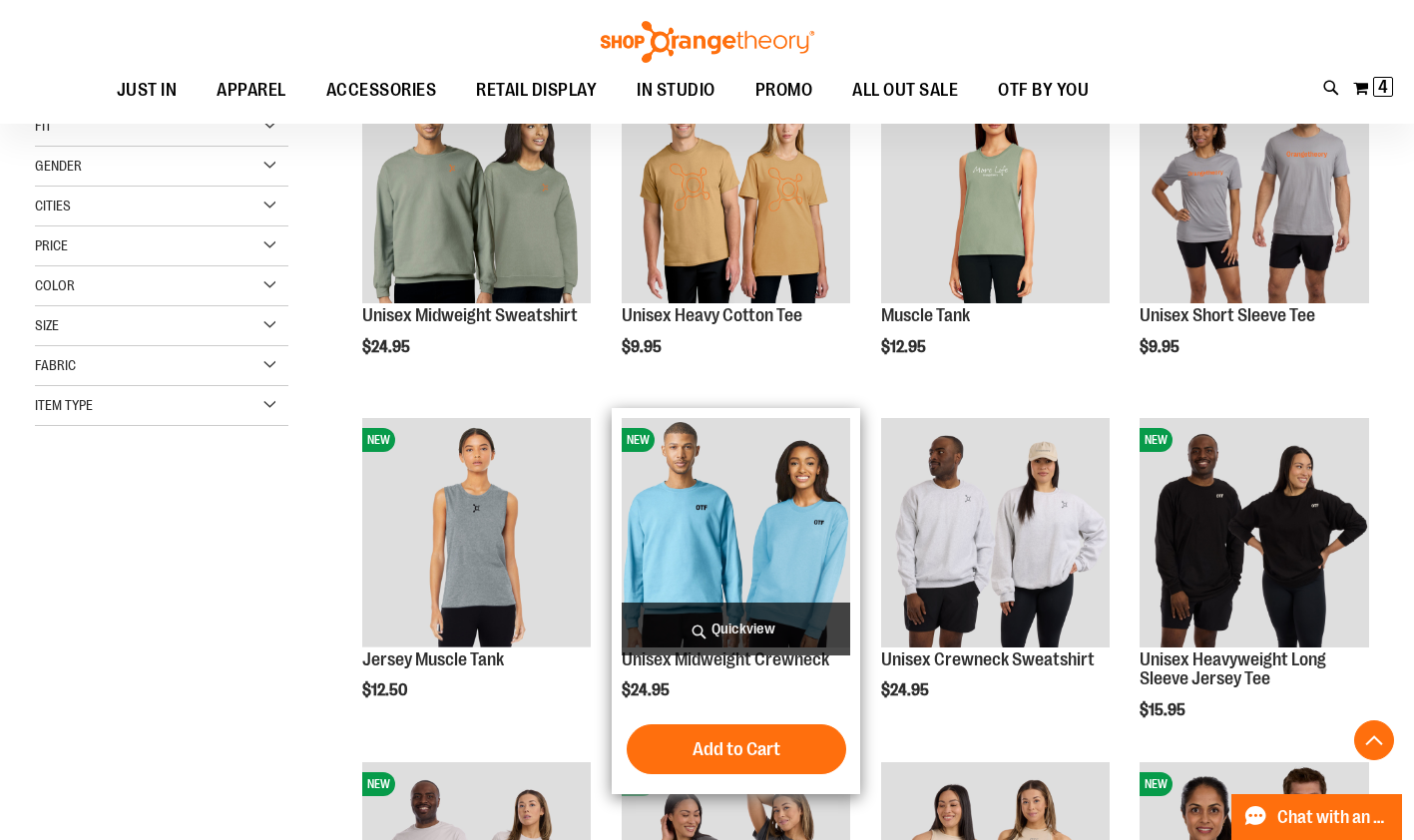 click at bounding box center (735, 532) 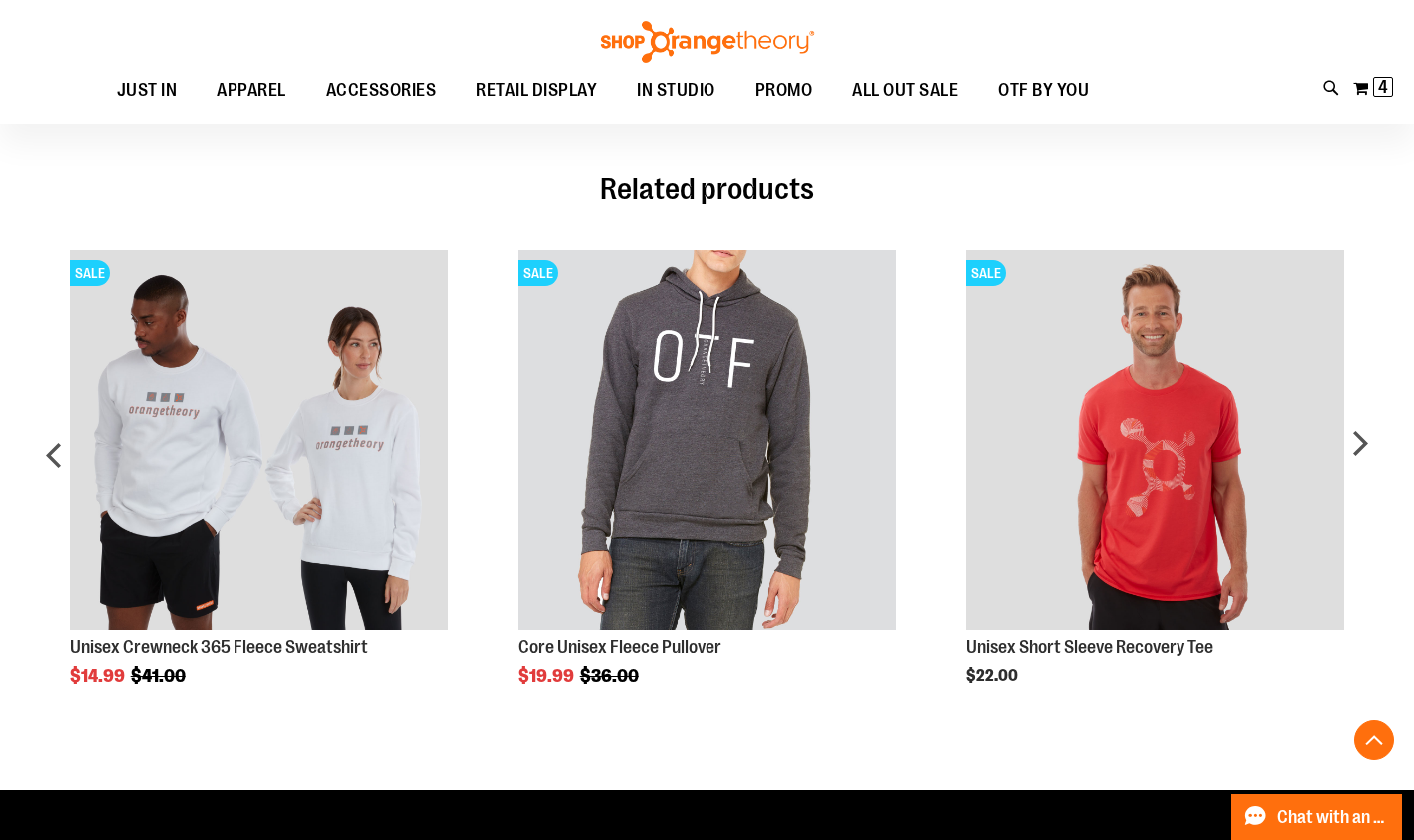 scroll, scrollTop: 985, scrollLeft: 0, axis: vertical 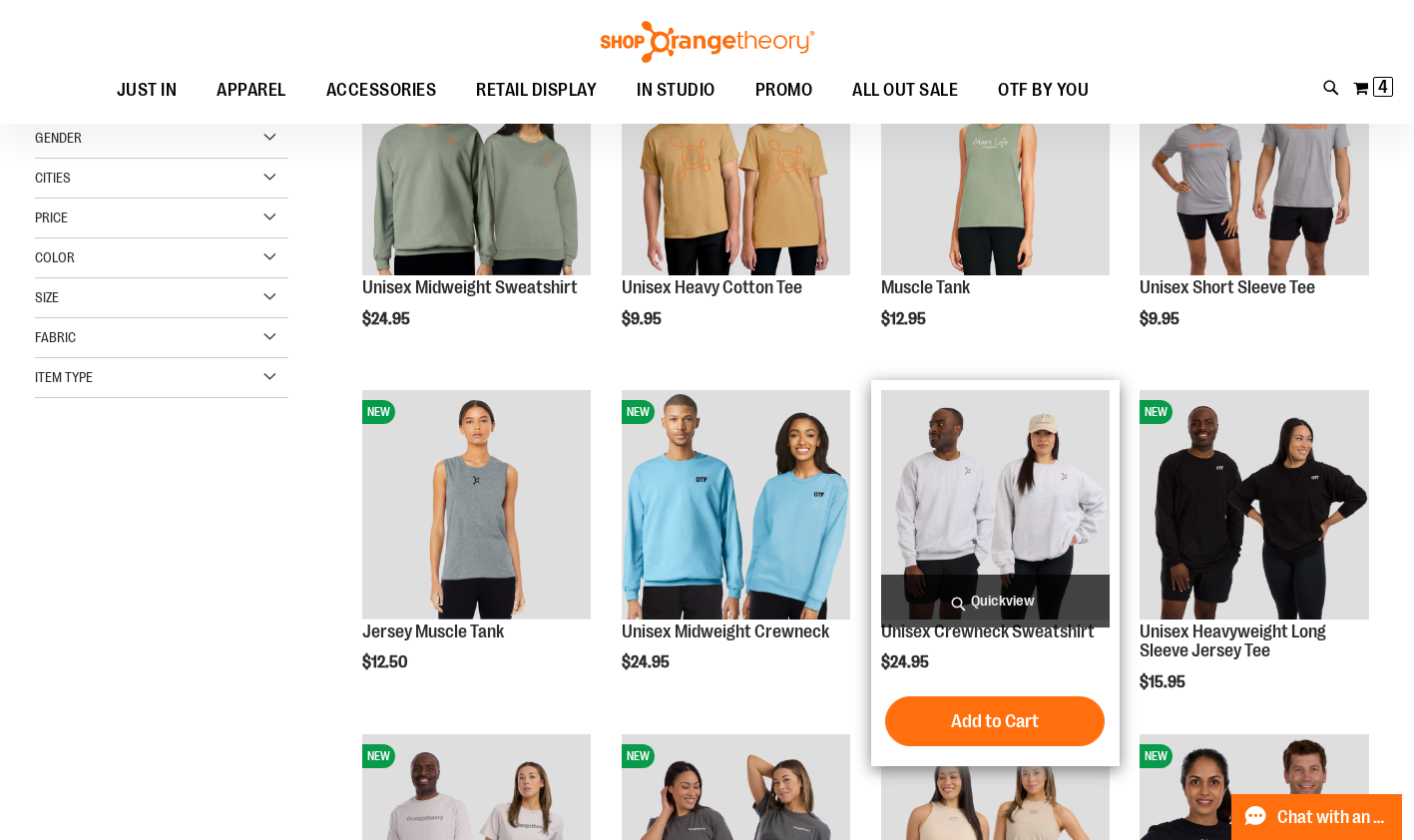click at bounding box center (995, 504) 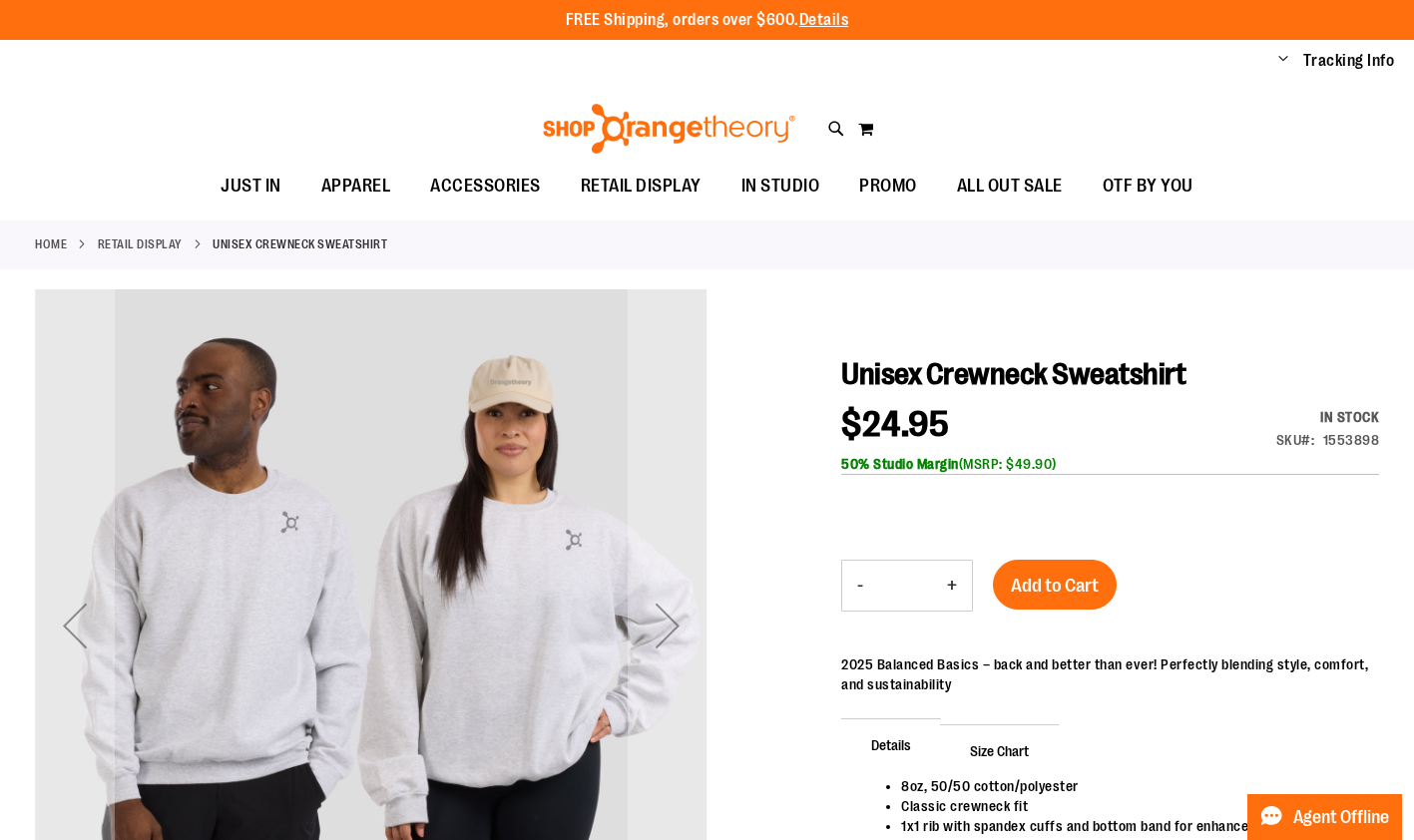 scroll, scrollTop: 0, scrollLeft: 0, axis: both 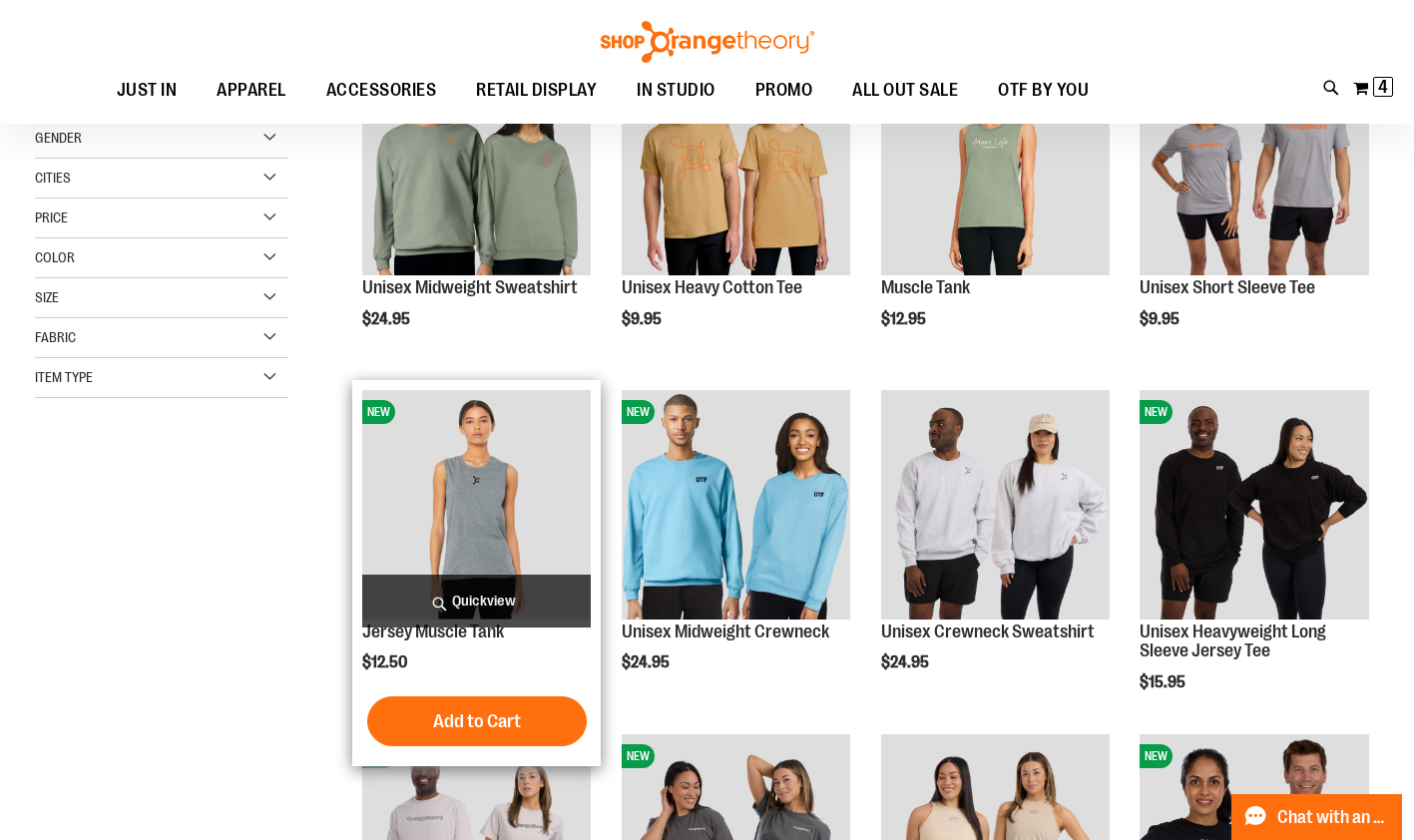click at bounding box center (476, 504) 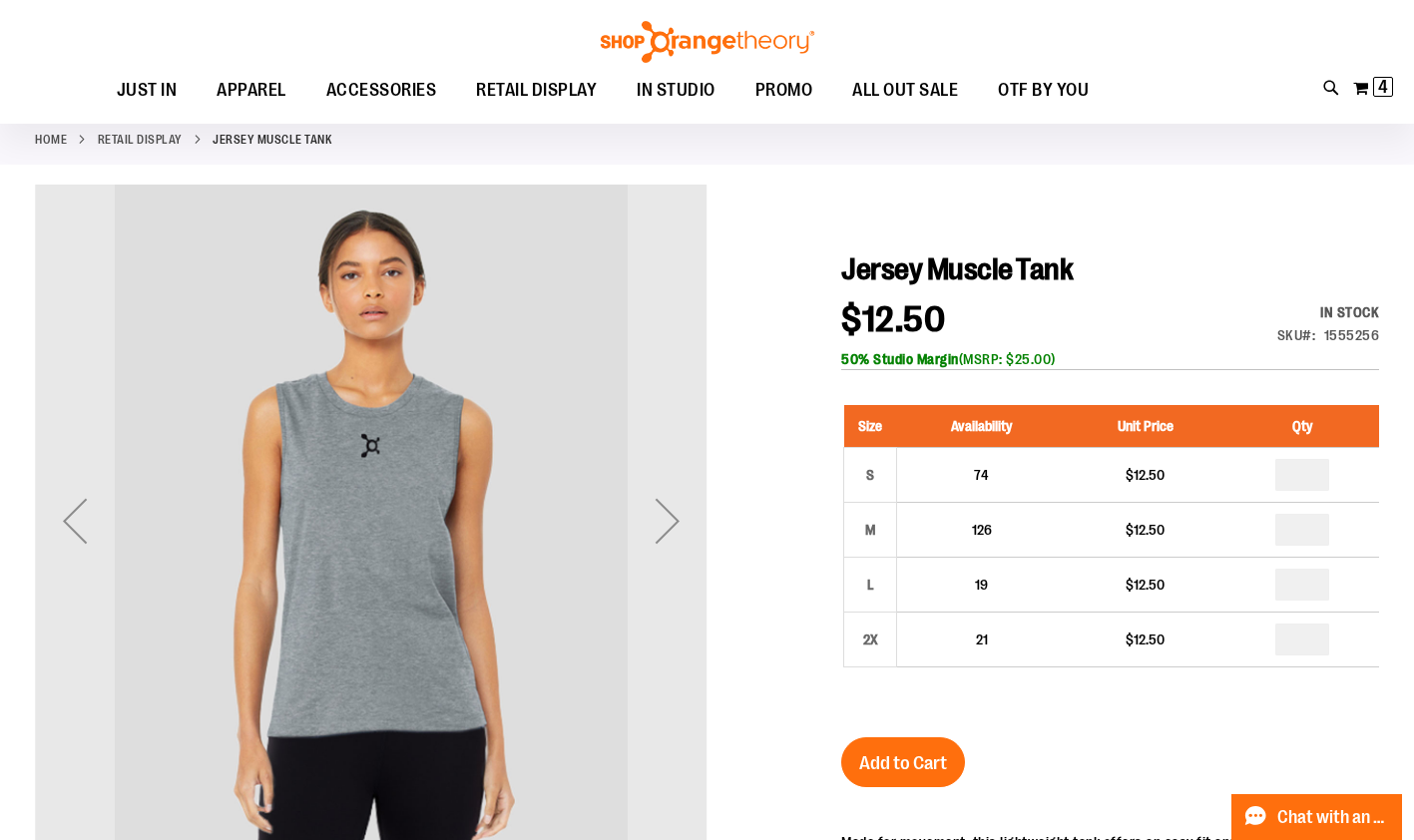 scroll, scrollTop: 102, scrollLeft: 0, axis: vertical 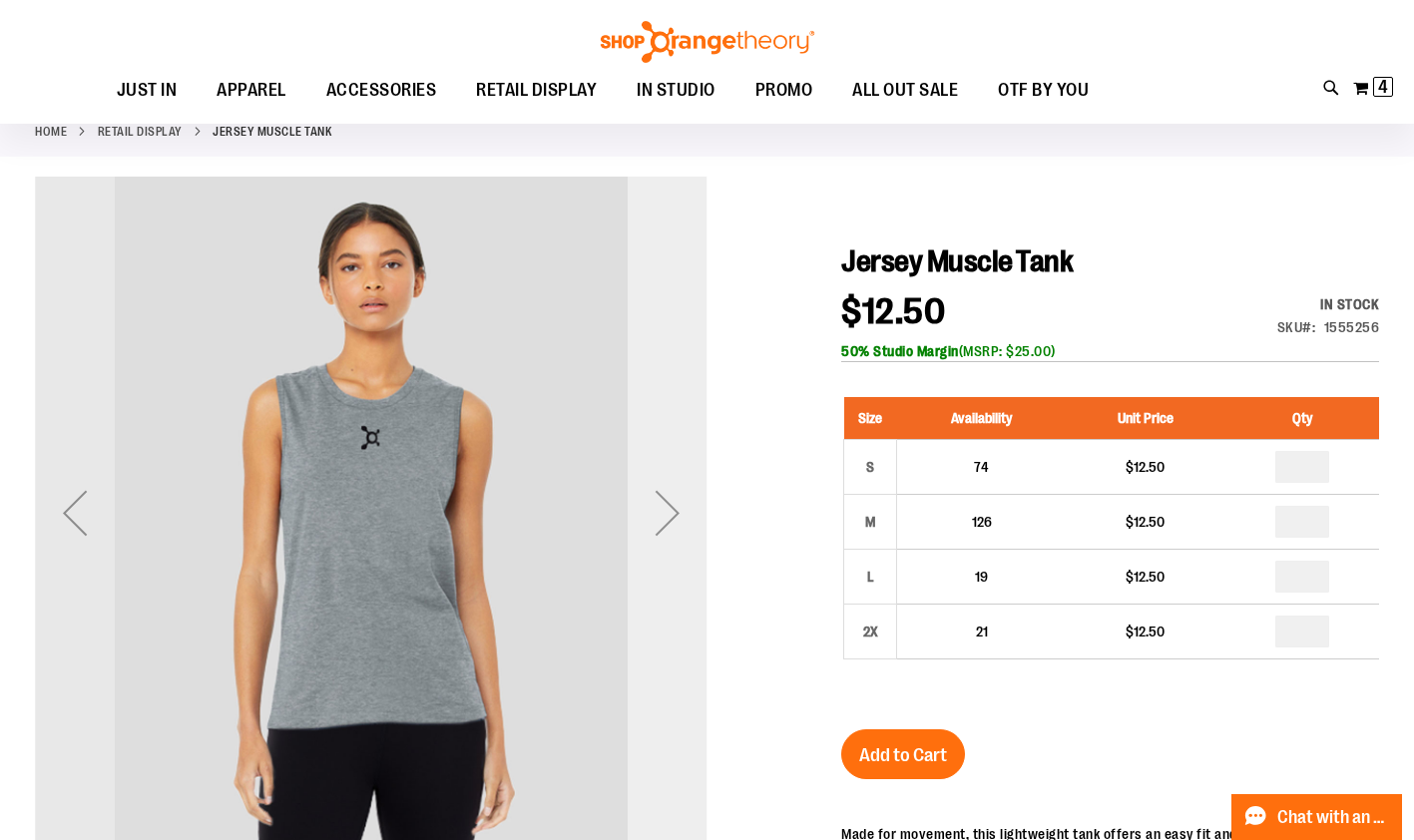 click at bounding box center (668, 513) 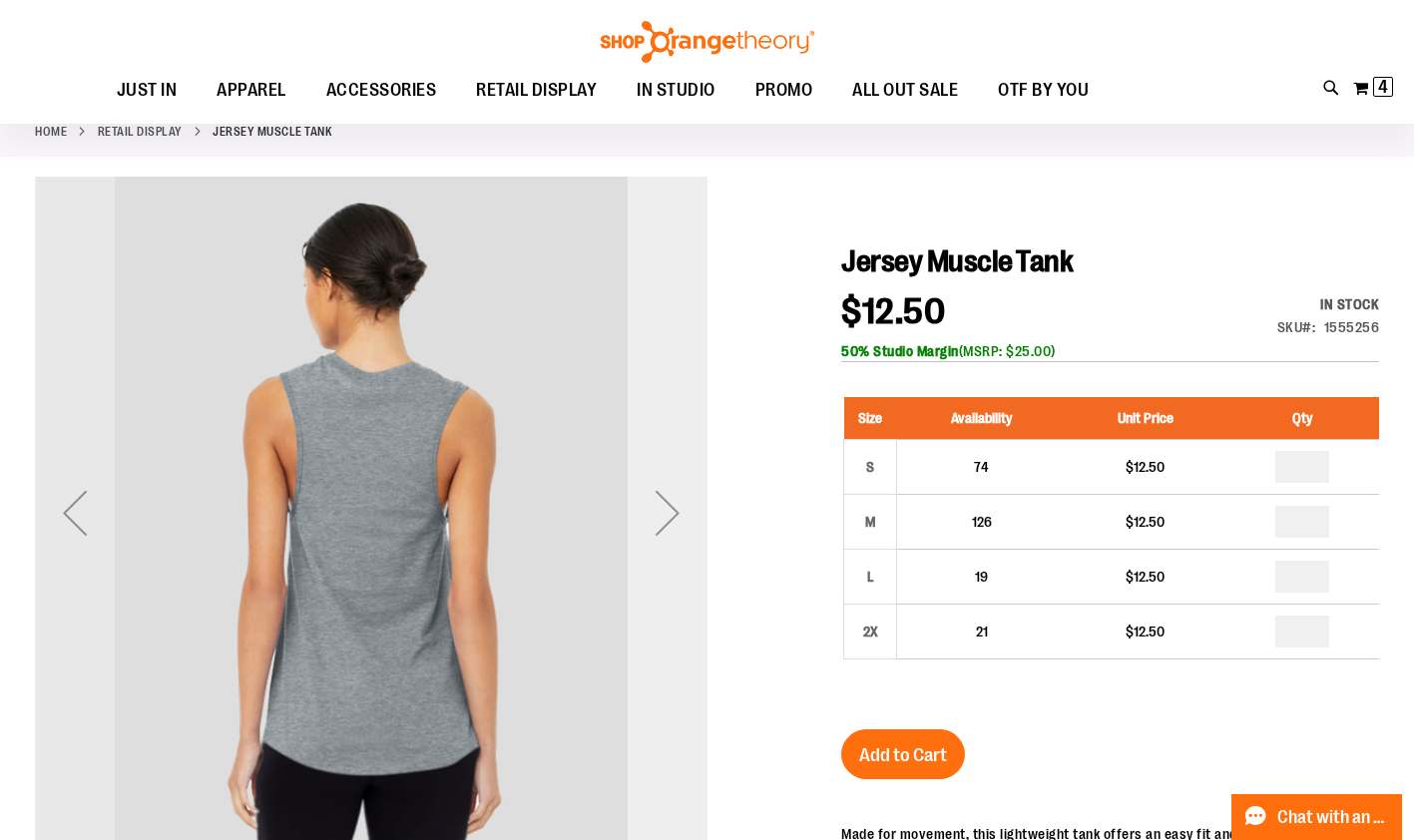 click at bounding box center (668, 513) 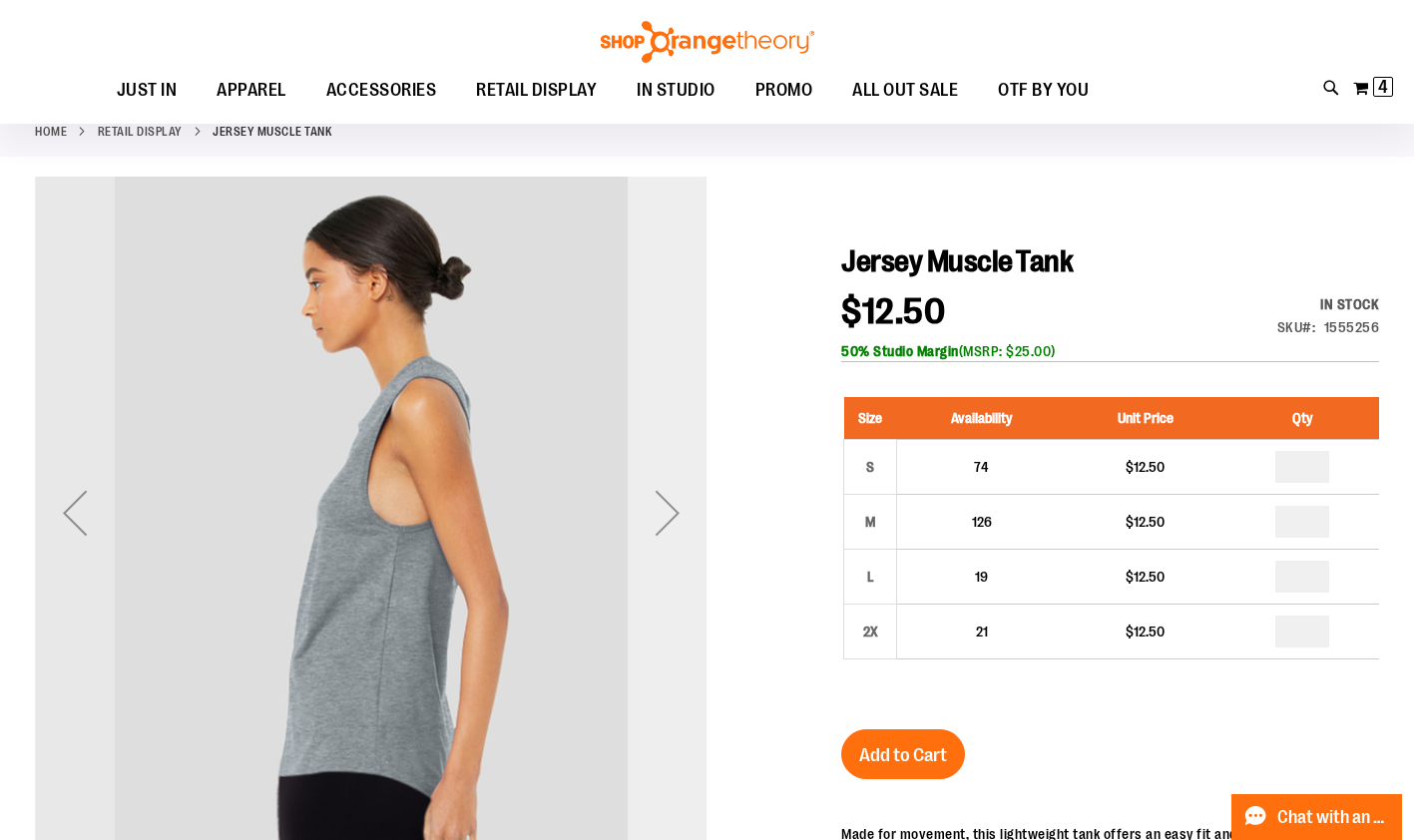 click at bounding box center (668, 513) 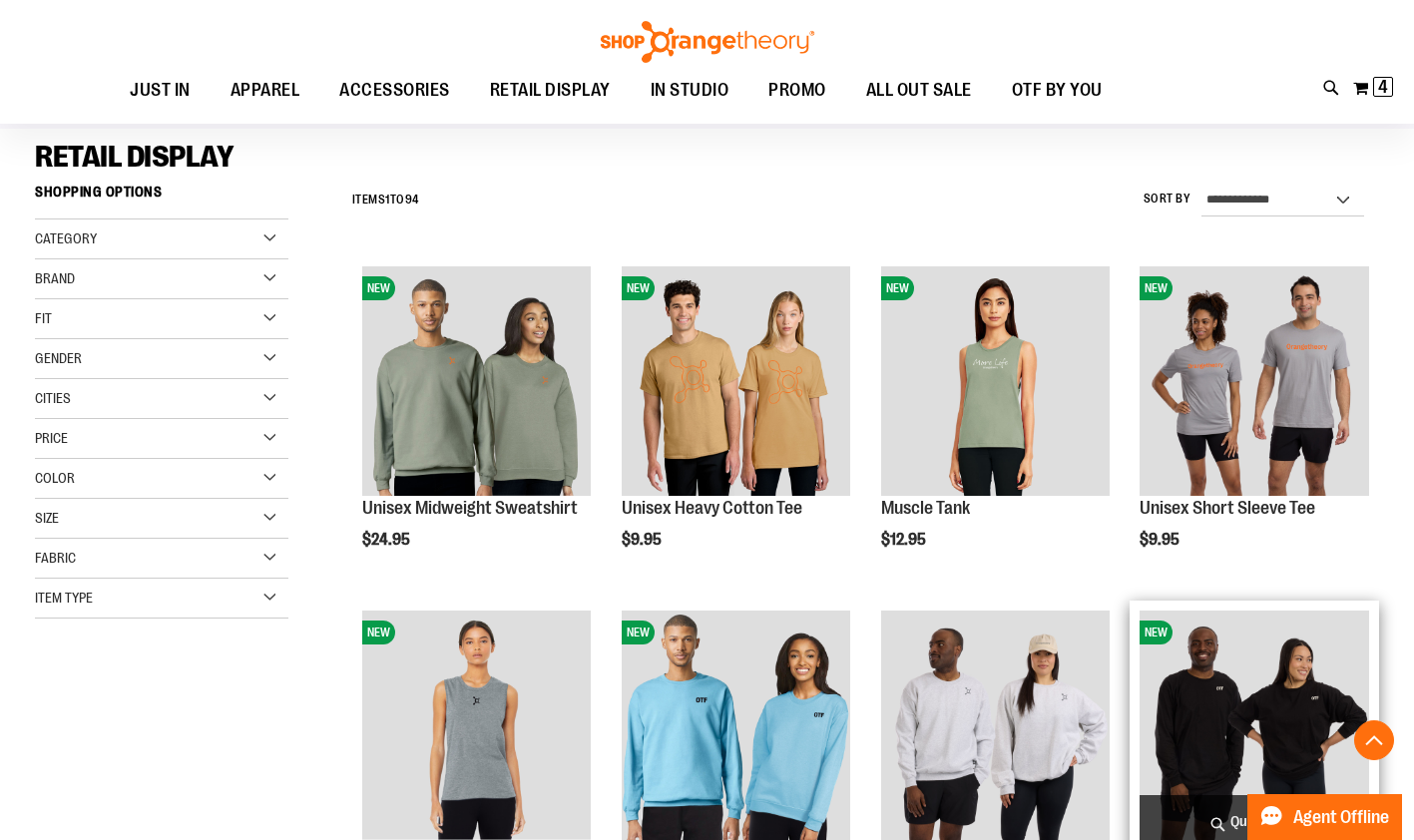 scroll, scrollTop: 140, scrollLeft: 0, axis: vertical 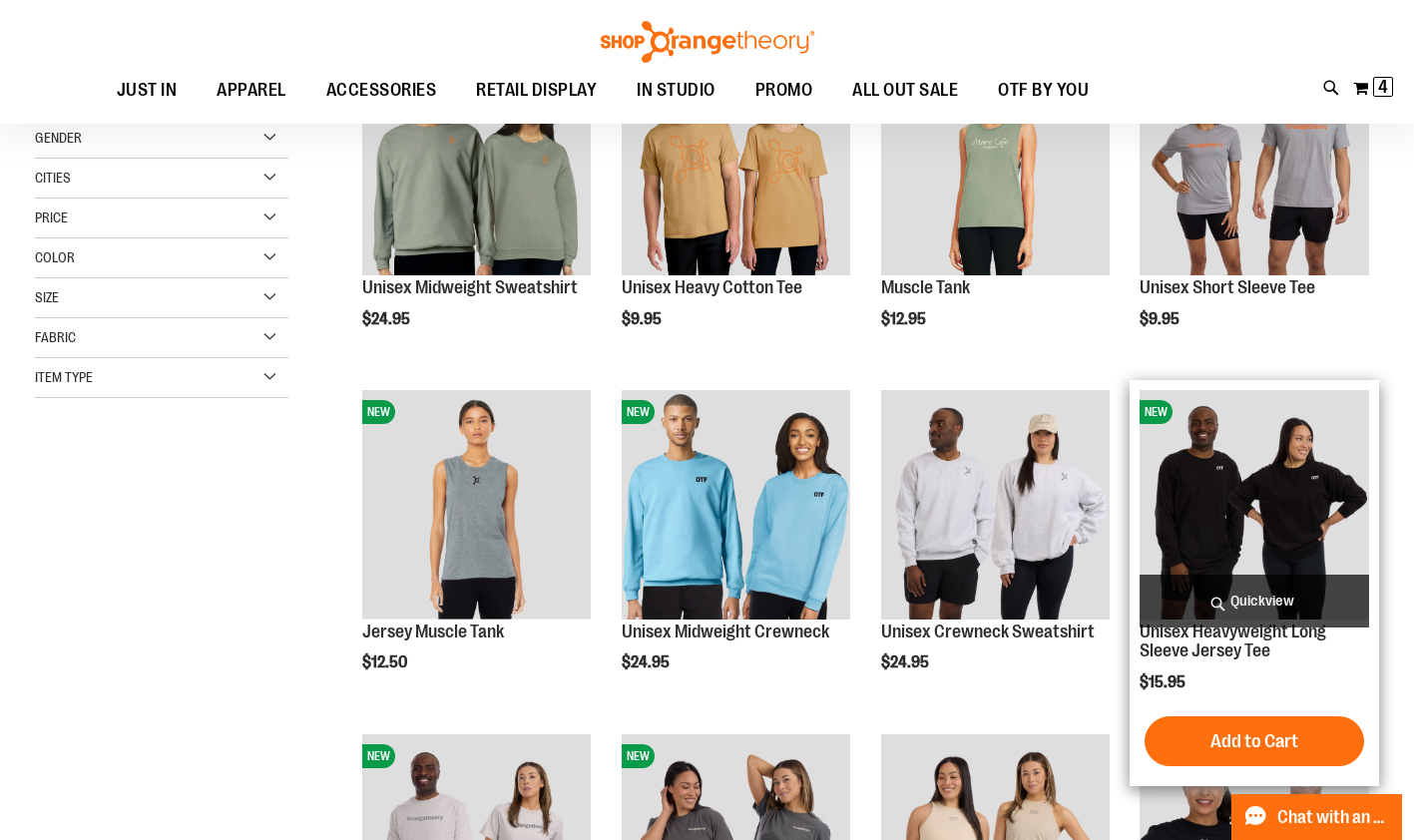 click at bounding box center [1253, 504] 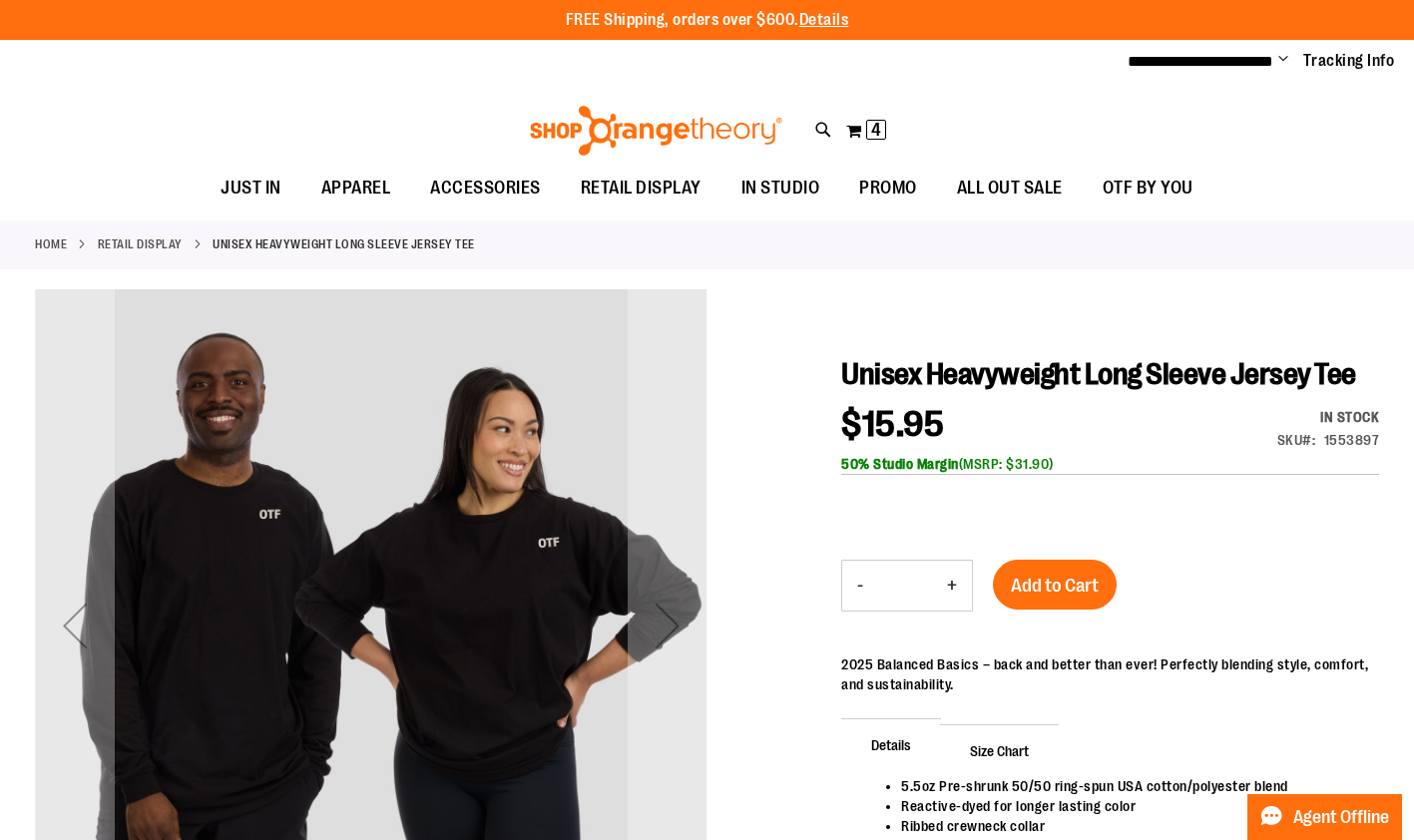 scroll, scrollTop: 0, scrollLeft: 0, axis: both 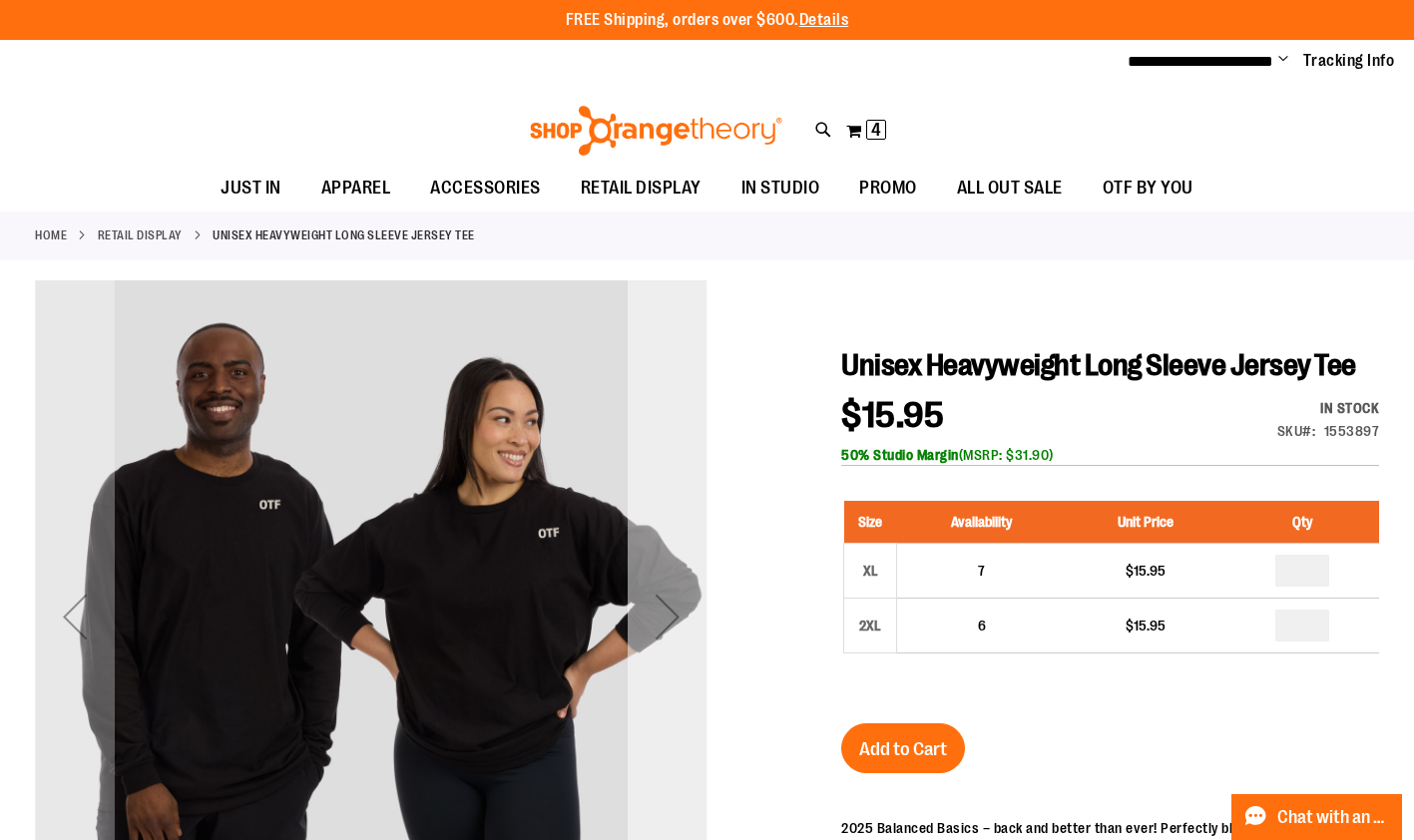 click at bounding box center (668, 617) 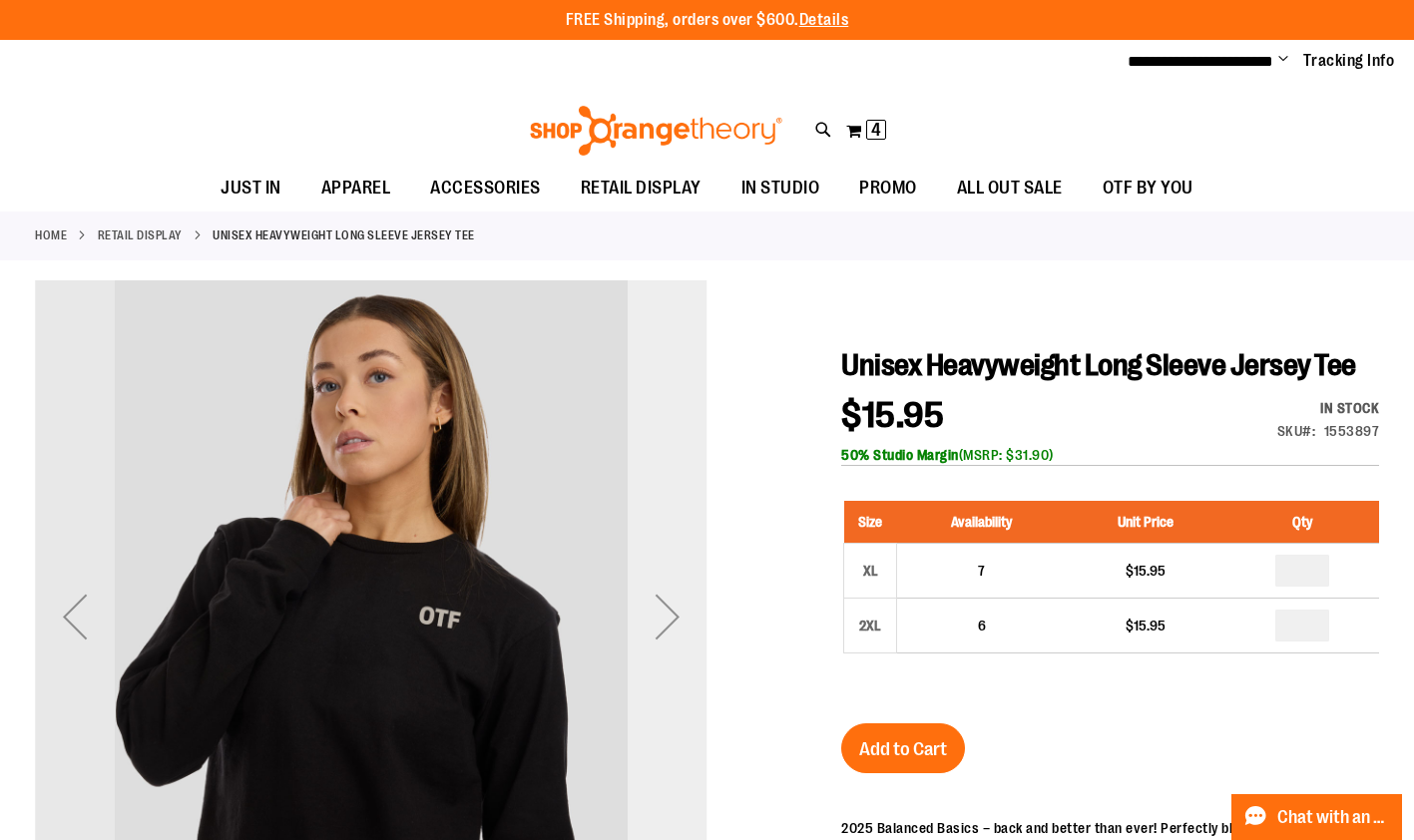 drag, startPoint x: 674, startPoint y: 599, endPoint x: 666, endPoint y: 615, distance: 17.888544 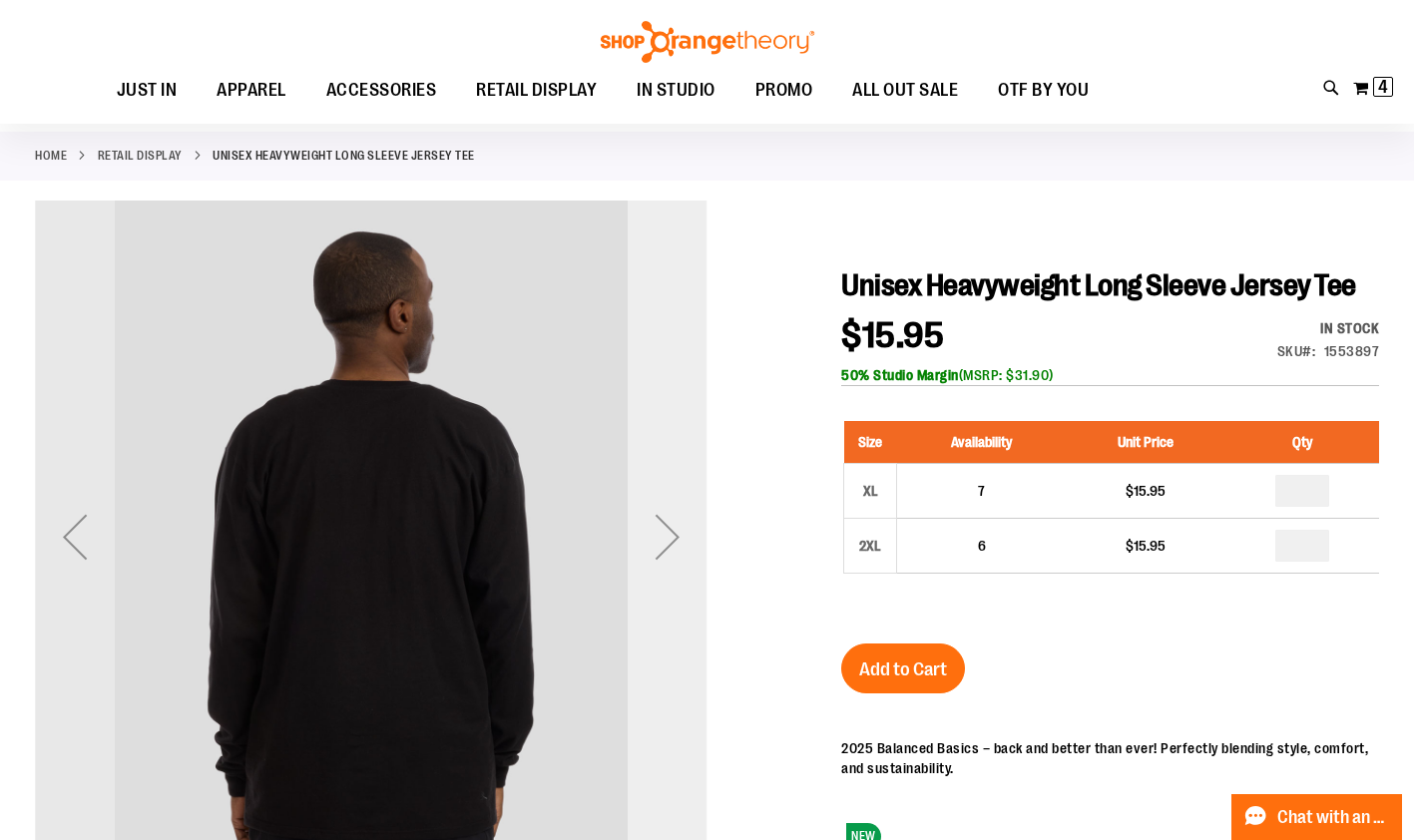scroll, scrollTop: 77, scrollLeft: 0, axis: vertical 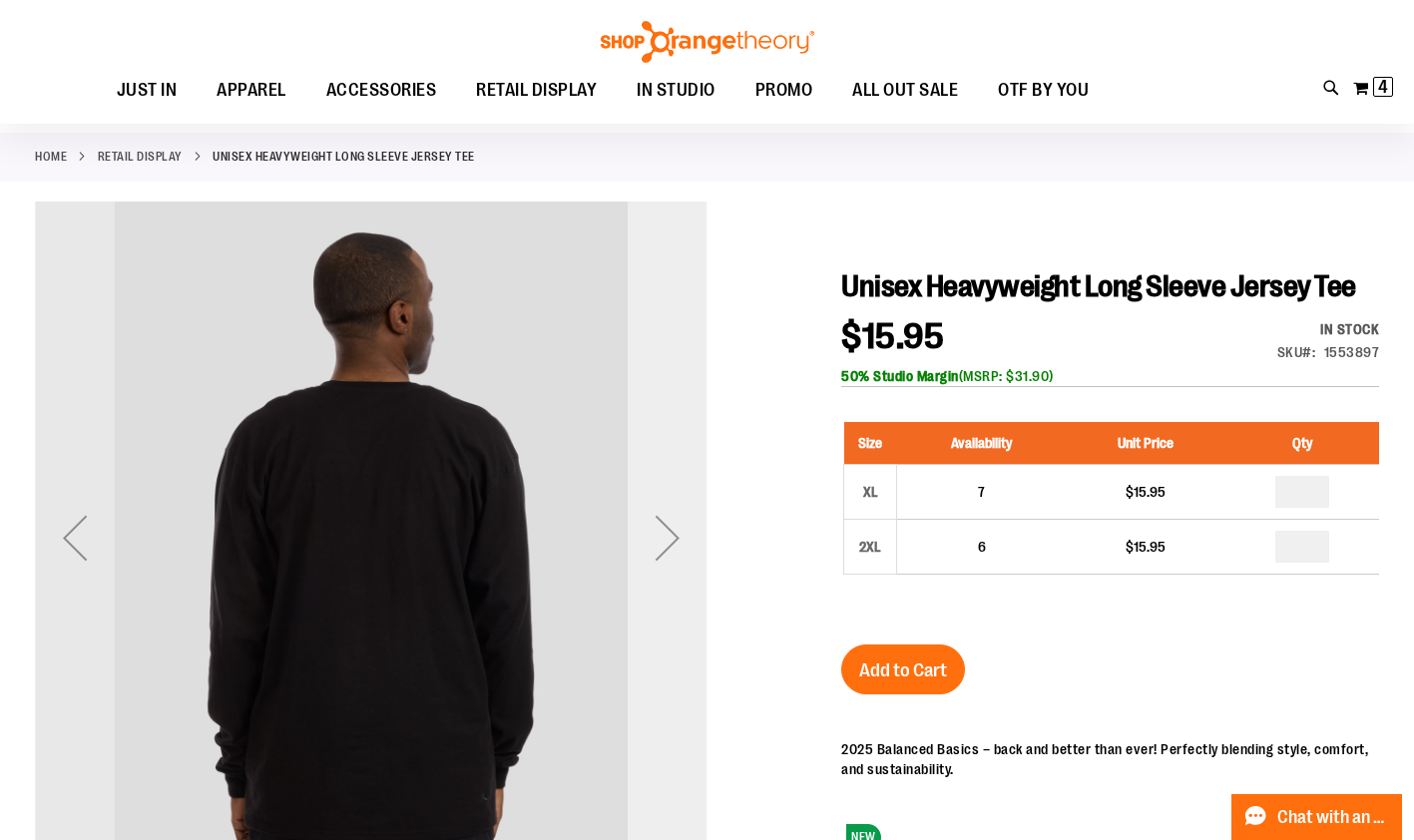 click at bounding box center (668, 538) 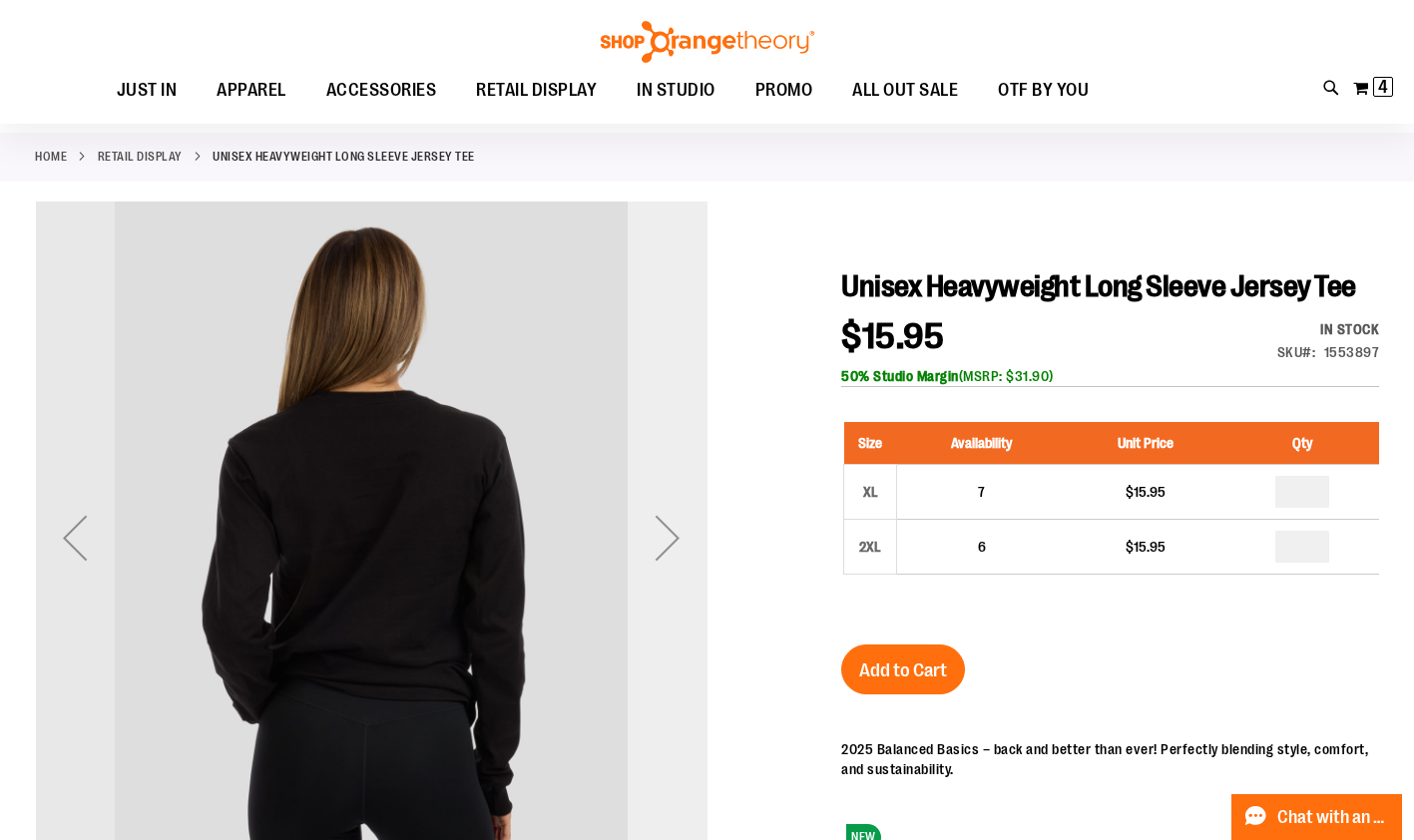 click at bounding box center (668, 538) 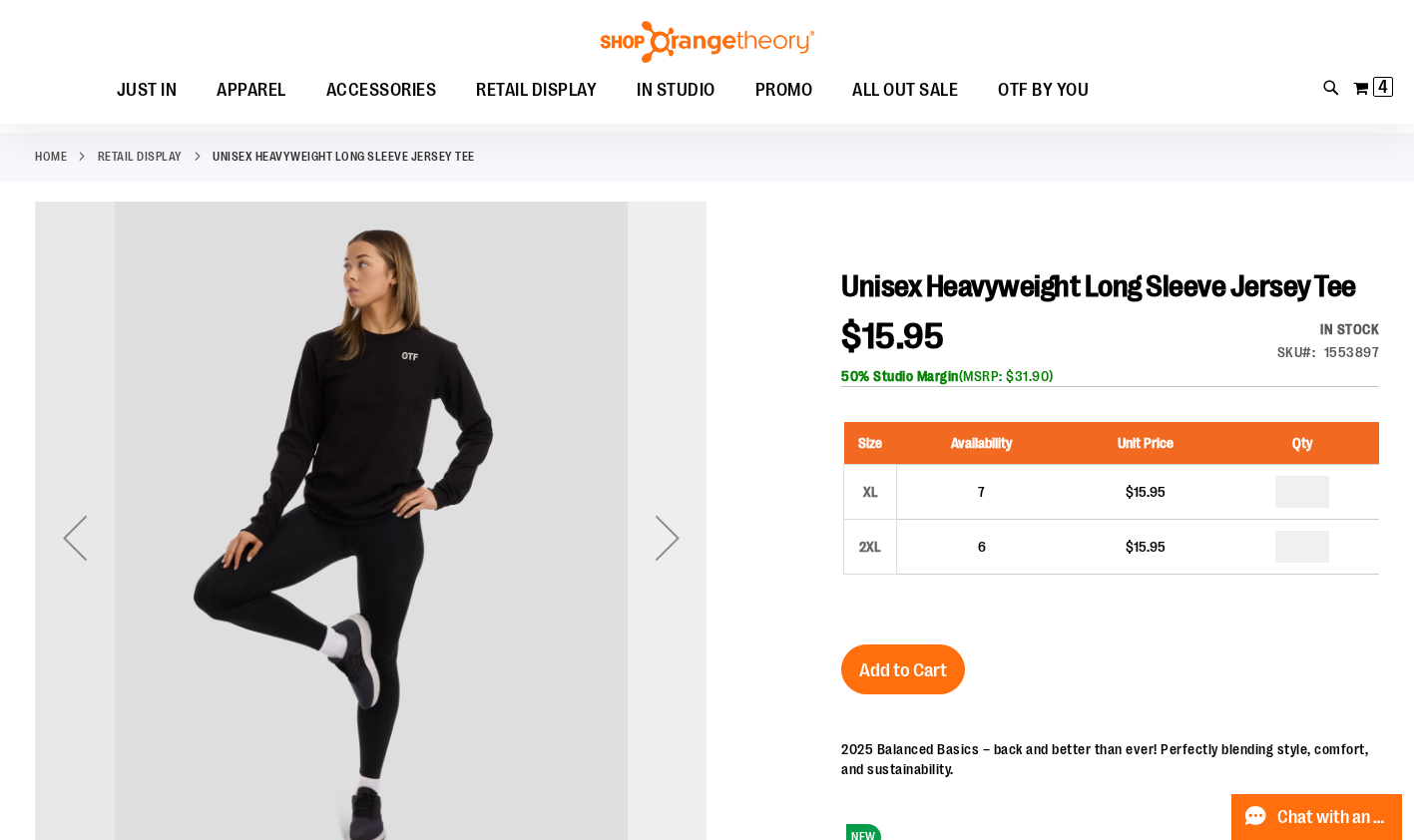 click at bounding box center [668, 538] 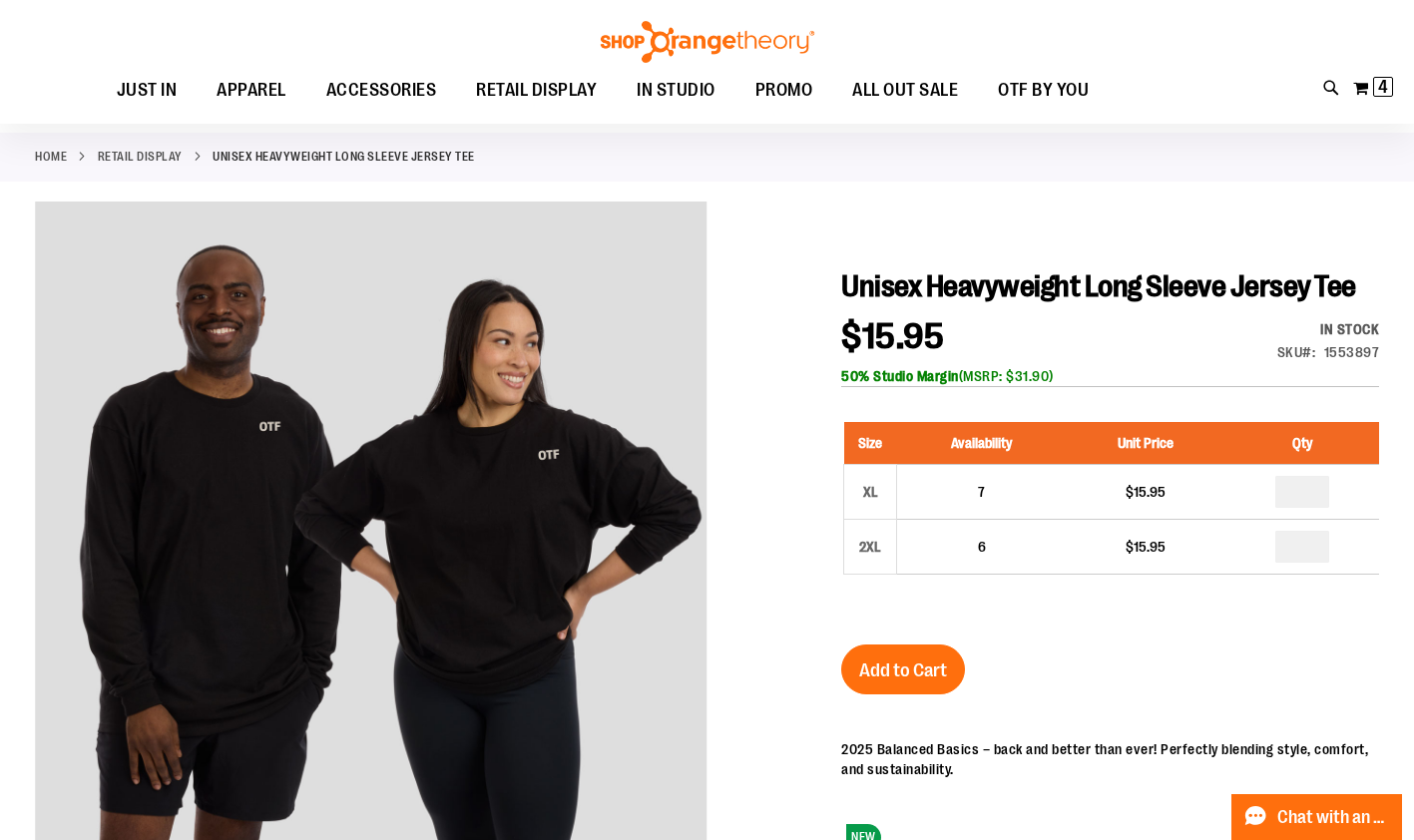 click at bounding box center [707, 679] 